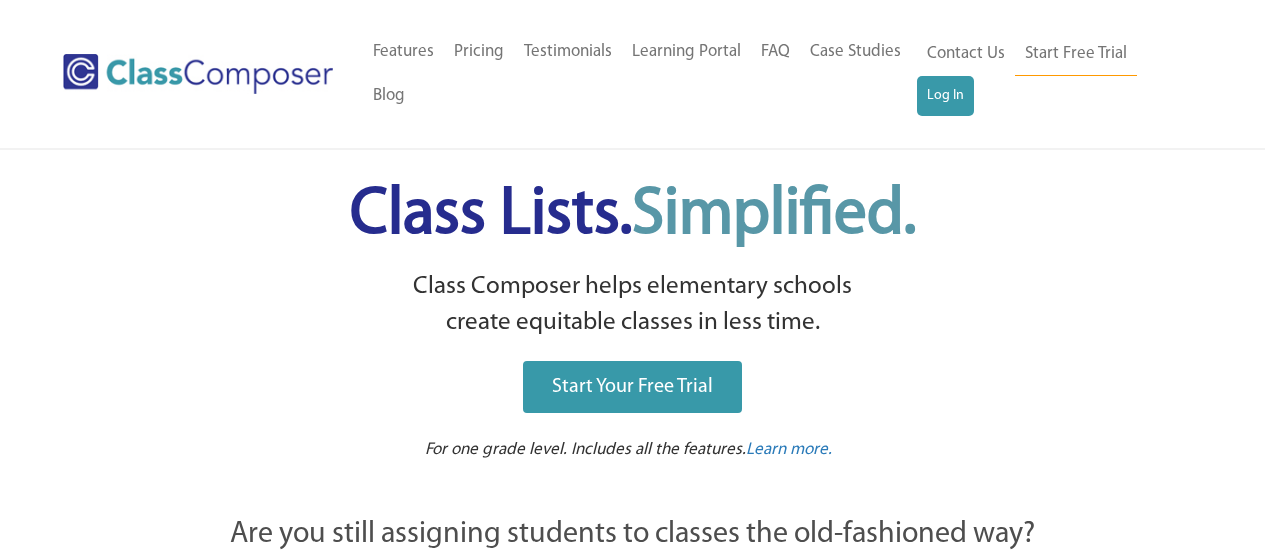 scroll, scrollTop: 0, scrollLeft: 0, axis: both 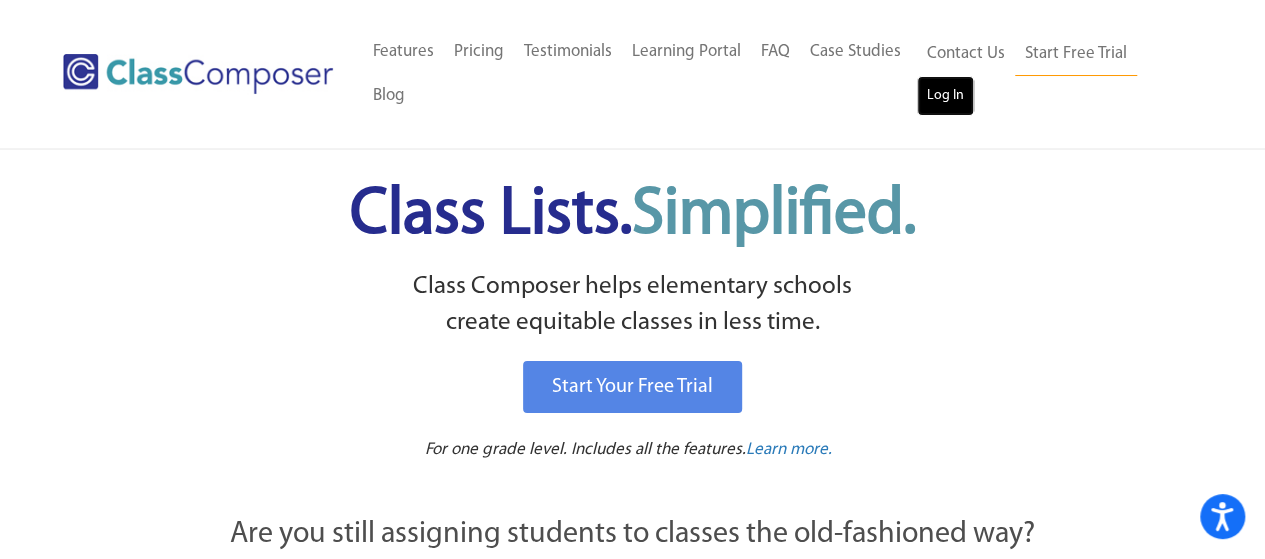 click on "Log In" at bounding box center (945, 96) 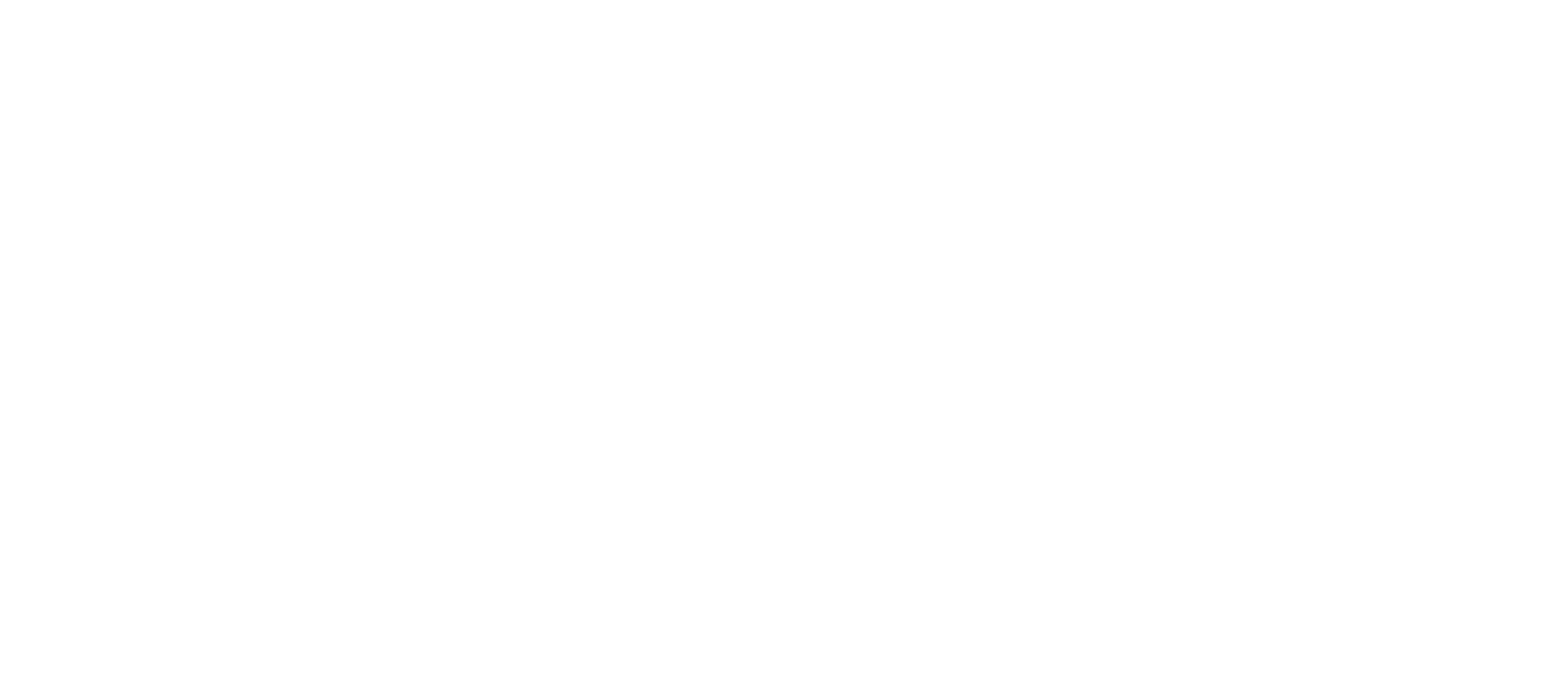 scroll, scrollTop: 0, scrollLeft: 0, axis: both 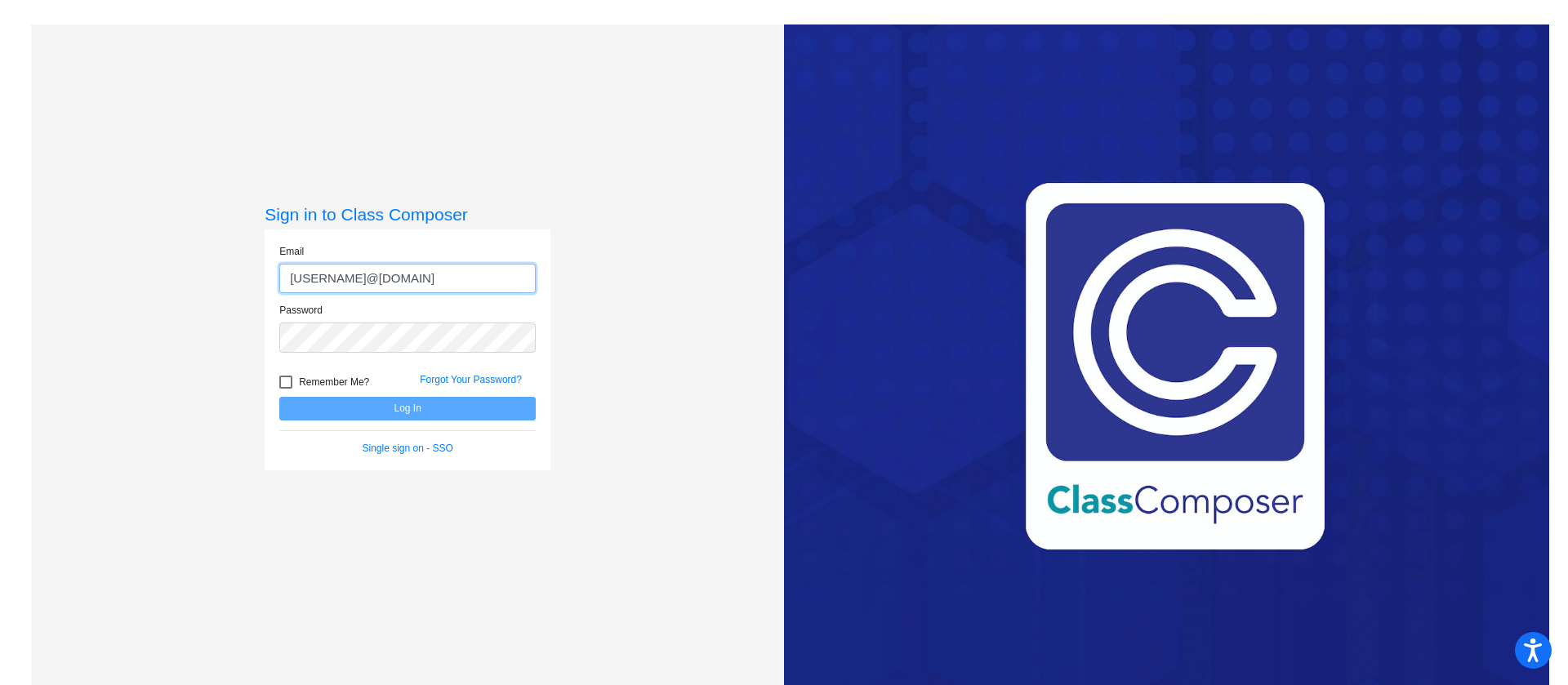 type on "[USERNAME]@[DOMAIN]" 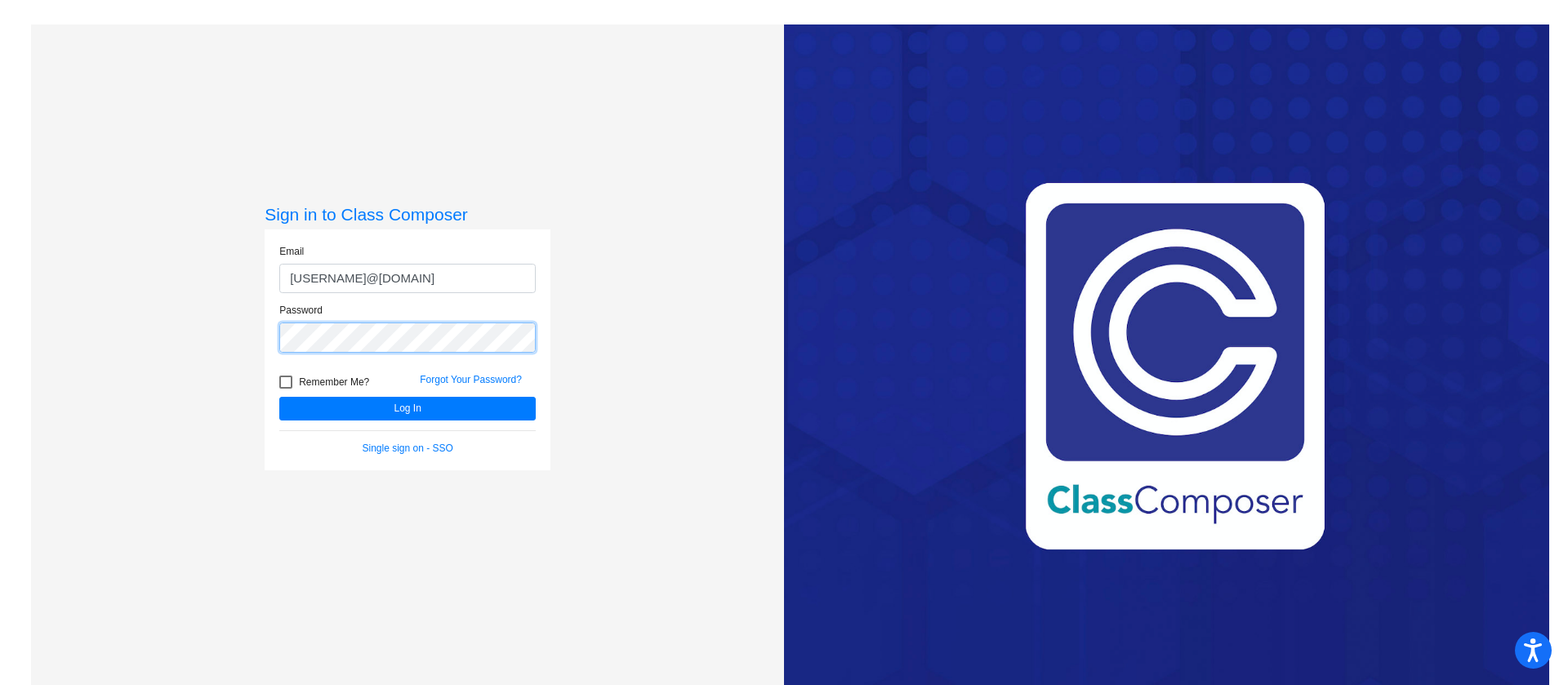 click on "Log In" 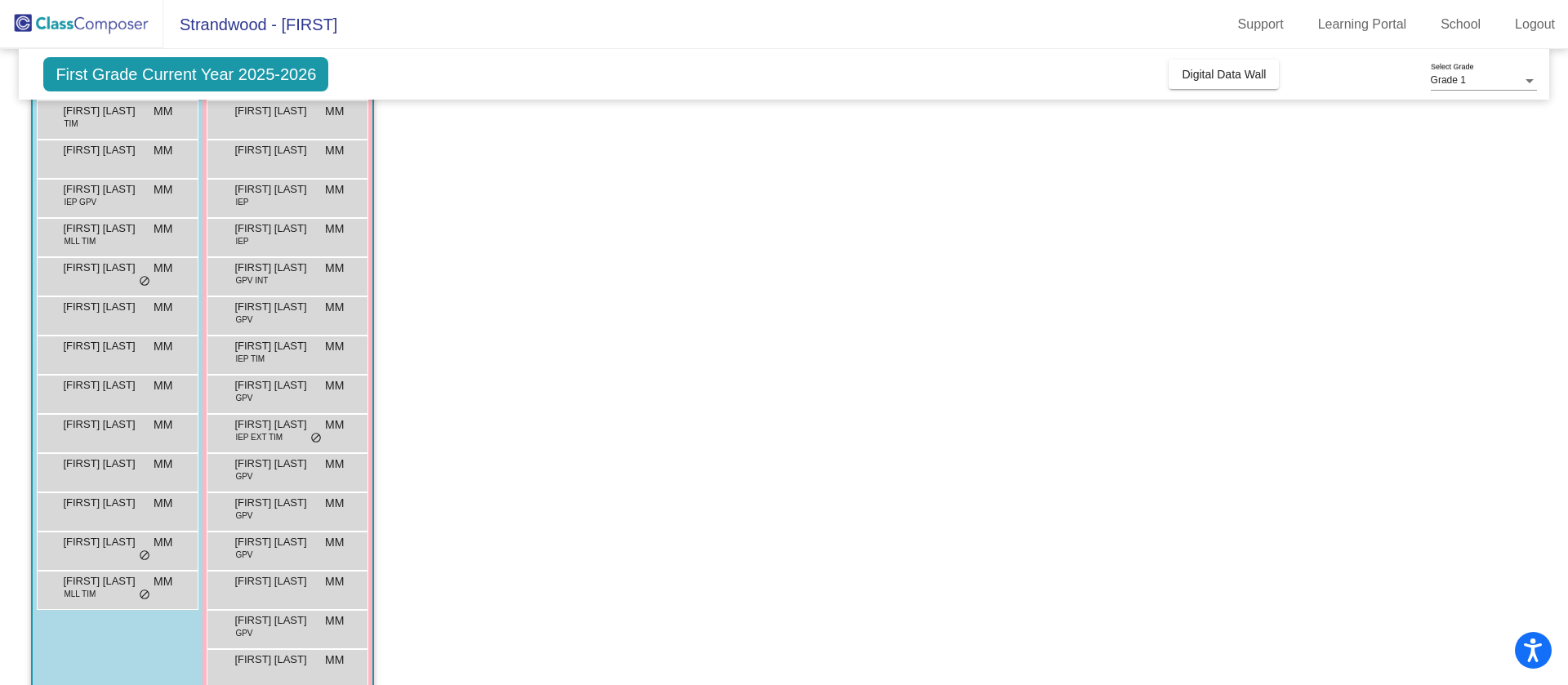 scroll, scrollTop: 198, scrollLeft: 0, axis: vertical 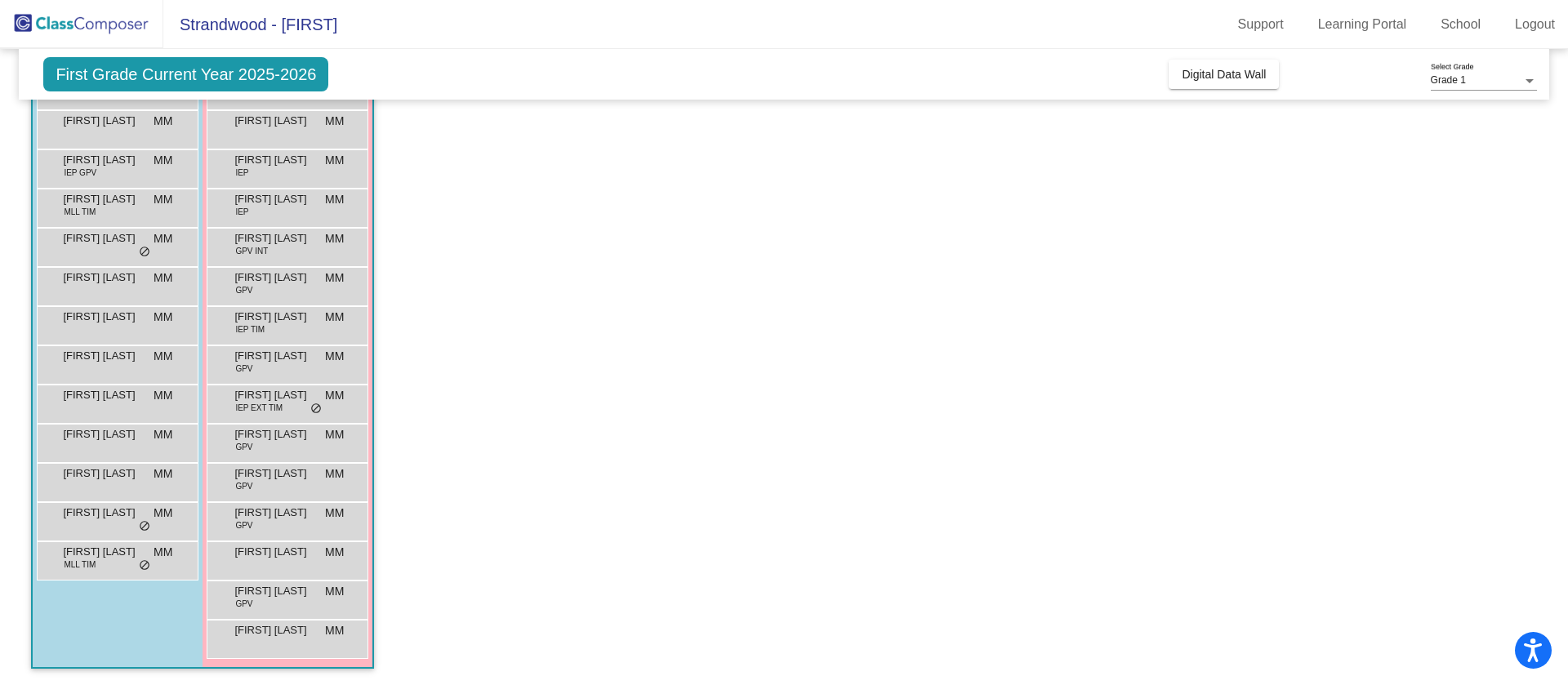 click on "Class 3   - 1st grade- C-1  picture_as_pdf Michelle Maeder  Add Student  First Name Last Name Student Id  (Recommended)   Boy   Girl   Non Binary Add Close  Boys : 14  Abdulrahman Ibrahimi MLL MM lock do_not_disturb_alt Alexander Parasidis TIM MM lock do_not_disturb_alt Anders Van Dyke MM lock do_not_disturb_alt Benjamin Shih-Gurney IEP GPV MM lock do_not_disturb_alt Cash Cragholm MLL TIM MM lock do_not_disturb_alt Dylan Tran MM lock do_not_disturb_alt Kenji Baldoza MM lock do_not_disturb_alt Leo Johnson MM lock do_not_disturb_alt Logan Palumbo MM lock do_not_disturb_alt Ryan Krangel MM lock do_not_disturb_alt Sean Church MM lock do_not_disturb_alt Vincent Vasilev MM lock do_not_disturb_alt Wesley Louchis MM lock do_not_disturb_alt Zeeshan Olomi MLL TIM MM lock do_not_disturb_alt Girls: 16 Aleda Weeby TIM MM lock do_not_disturb_alt Amoli Moberg MM lock do_not_disturb_alt Eleanor Chung MM lock do_not_disturb_alt Elizabeth Sylvester IEP MM lock do_not_disturb_alt Emma Rasul IEP MM lock do_not_disturb_alt MM" 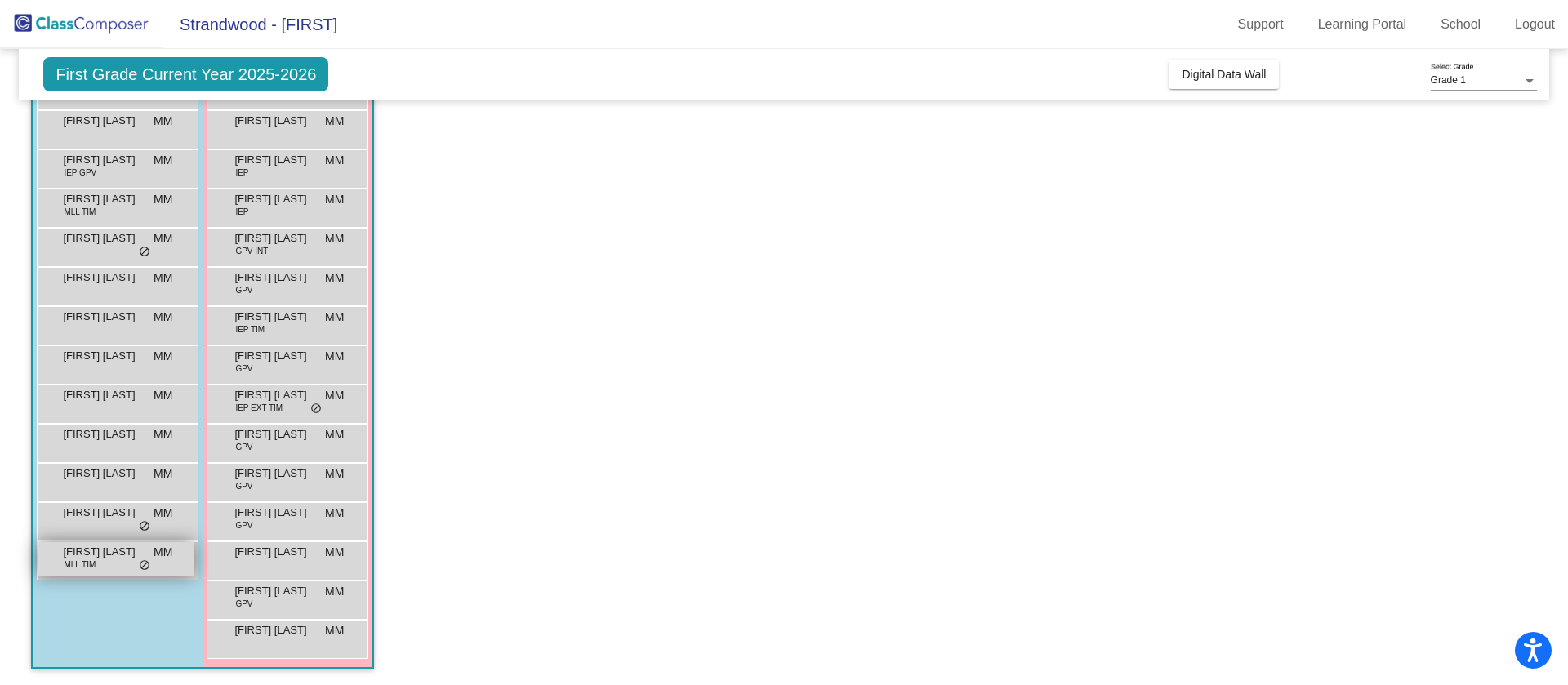 click on "do_not_disturb_alt" at bounding box center [145, 566] 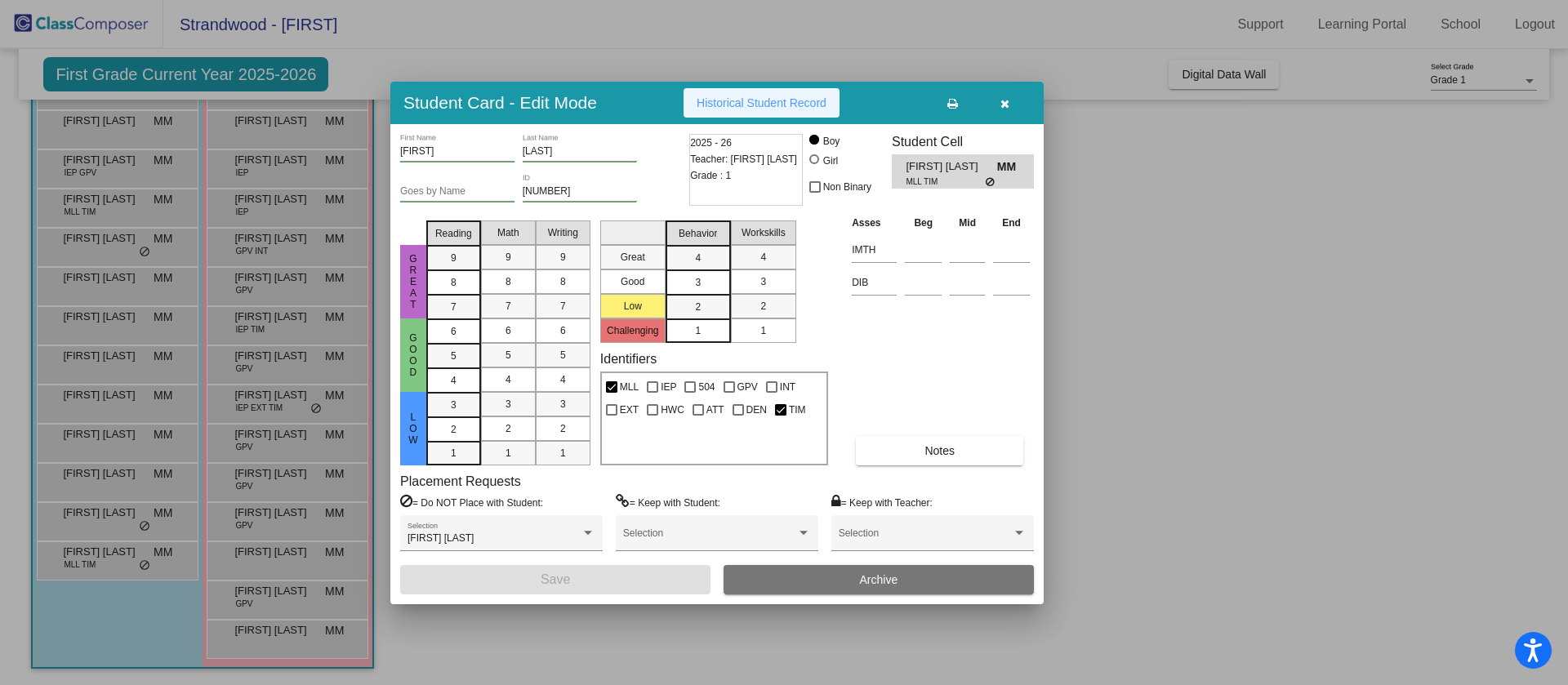 click on "Historical Student Record" at bounding box center [761, 103] 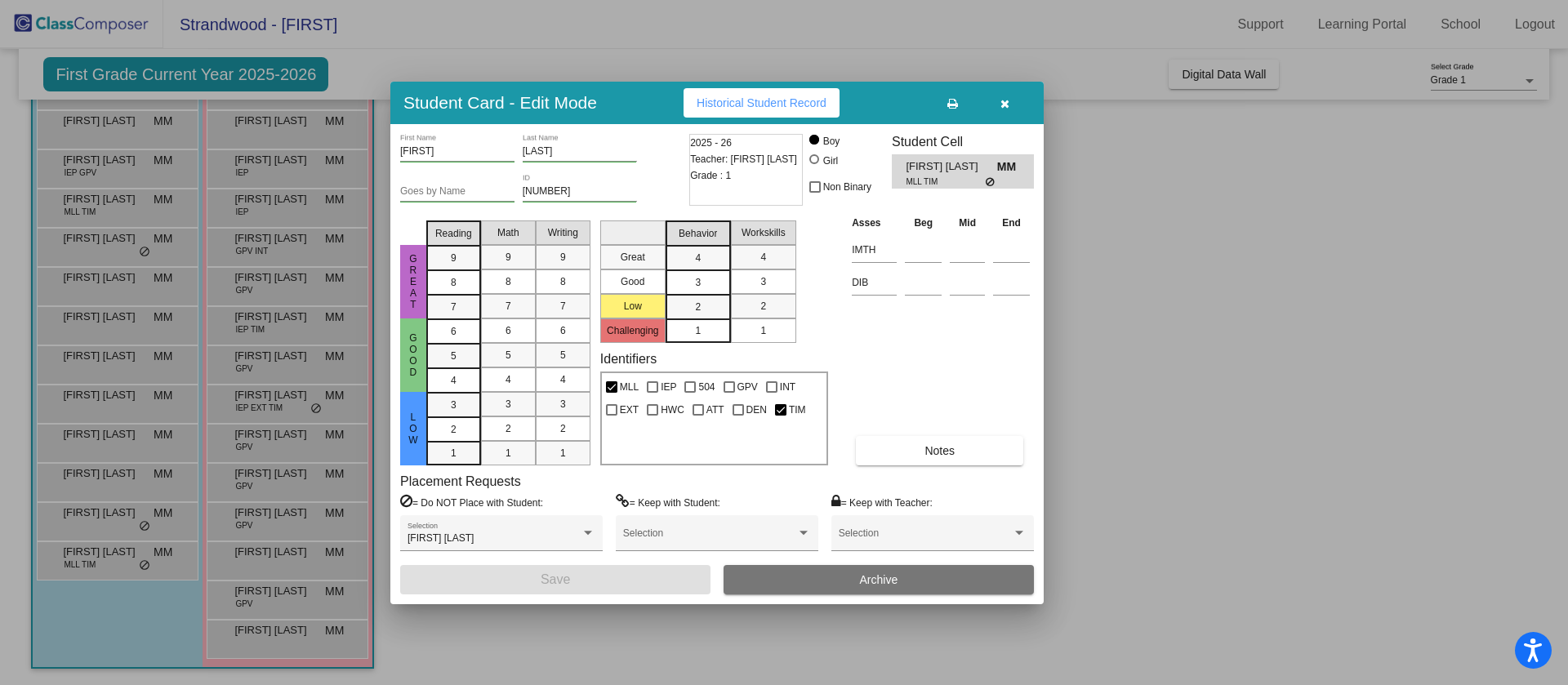 click at bounding box center (784, 342) 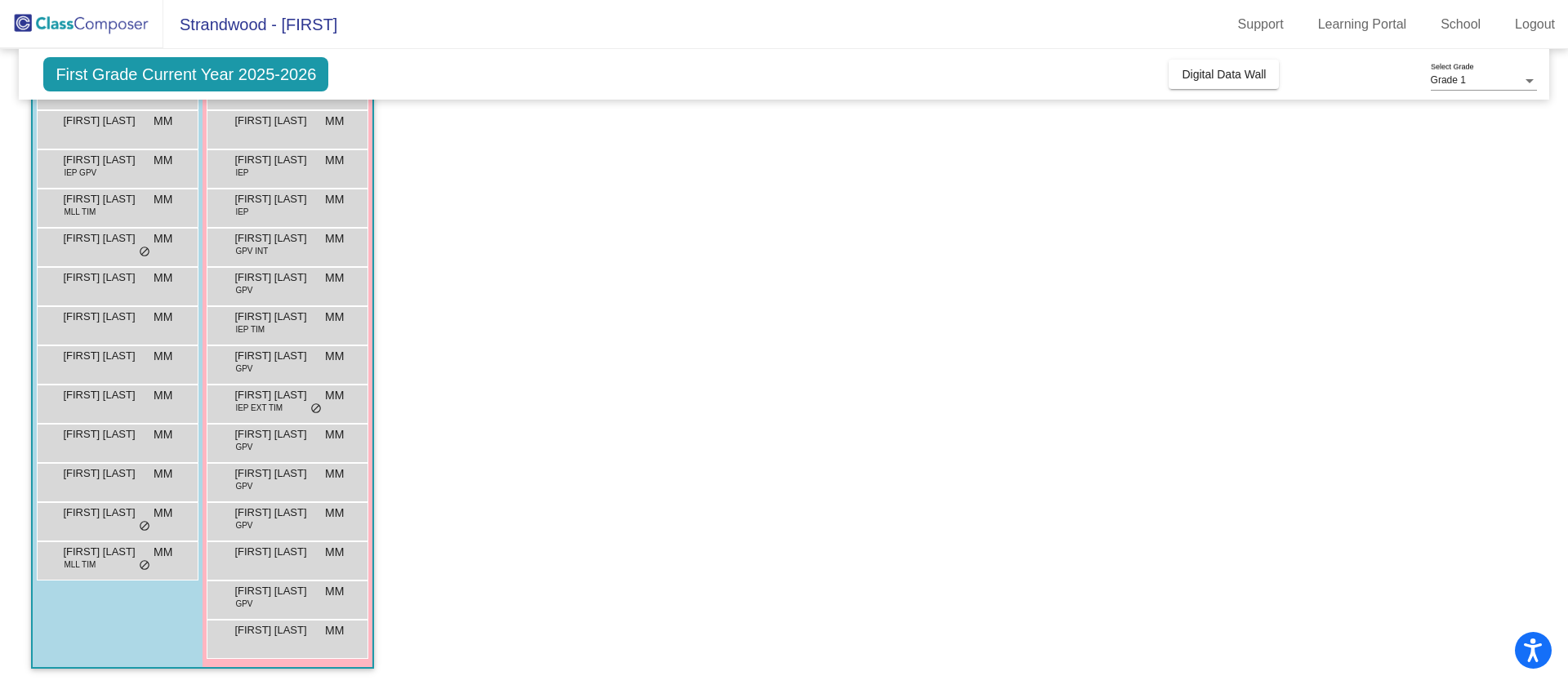 click on "Eleanor Chung" at bounding box center (275, 121) 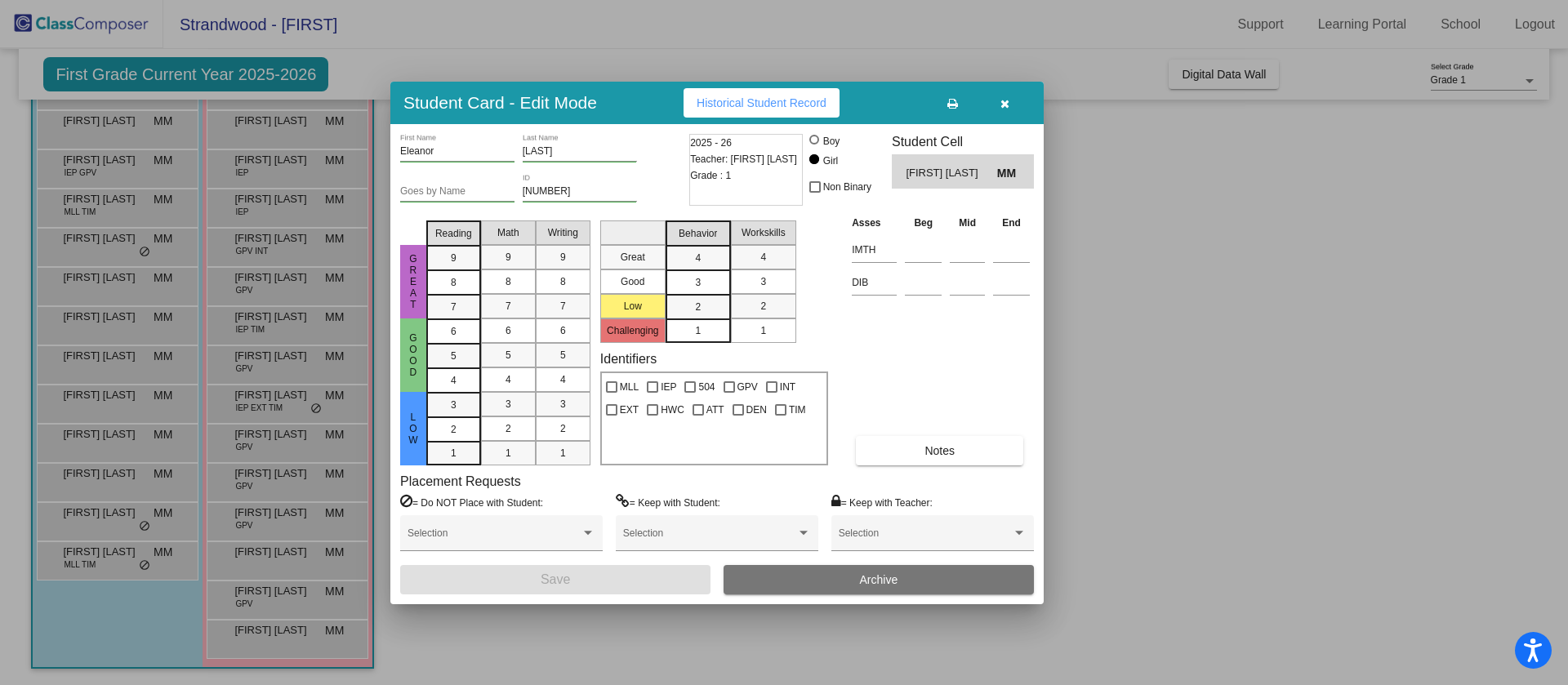 click on "Historical Student Record" at bounding box center (761, 103) 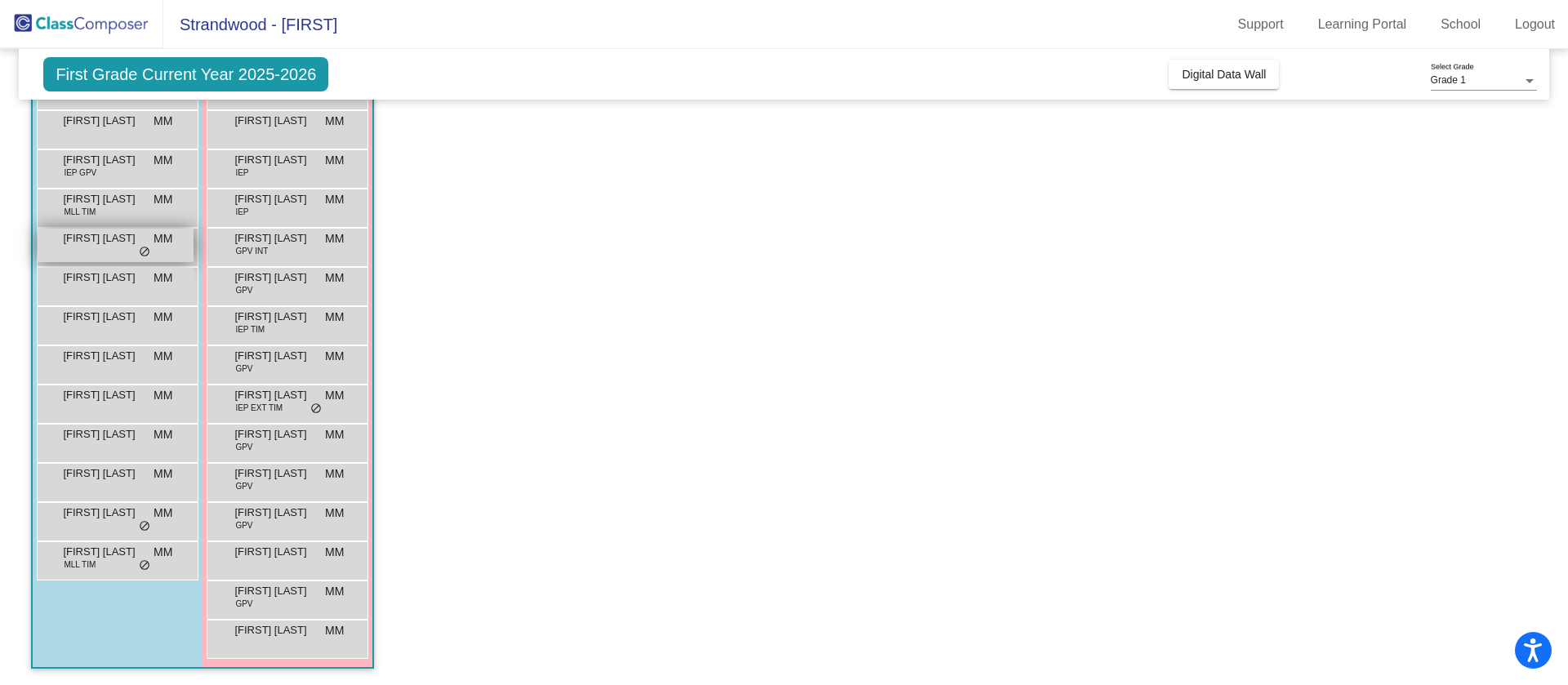 click on "do_not_disturb_alt" at bounding box center [145, 252] 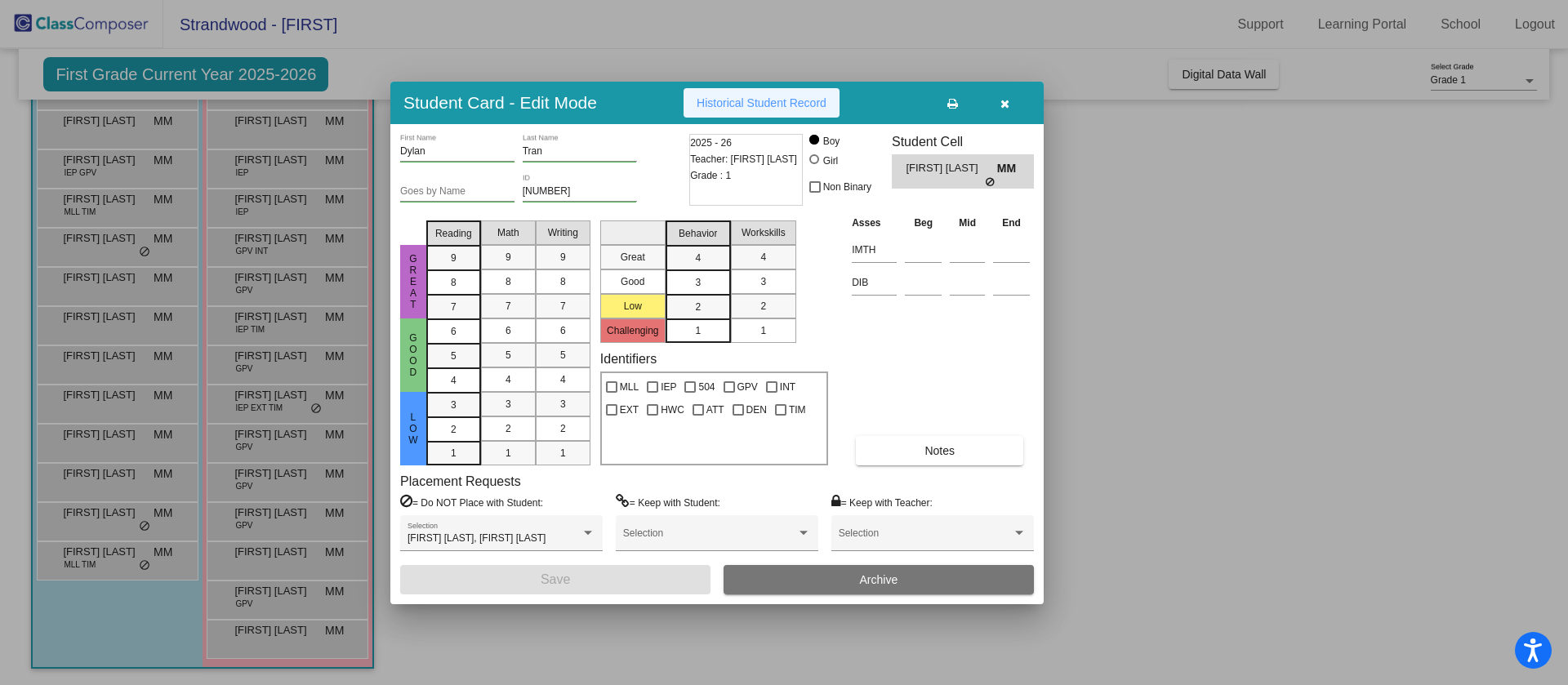 click on "Historical Student Record" at bounding box center (761, 103) 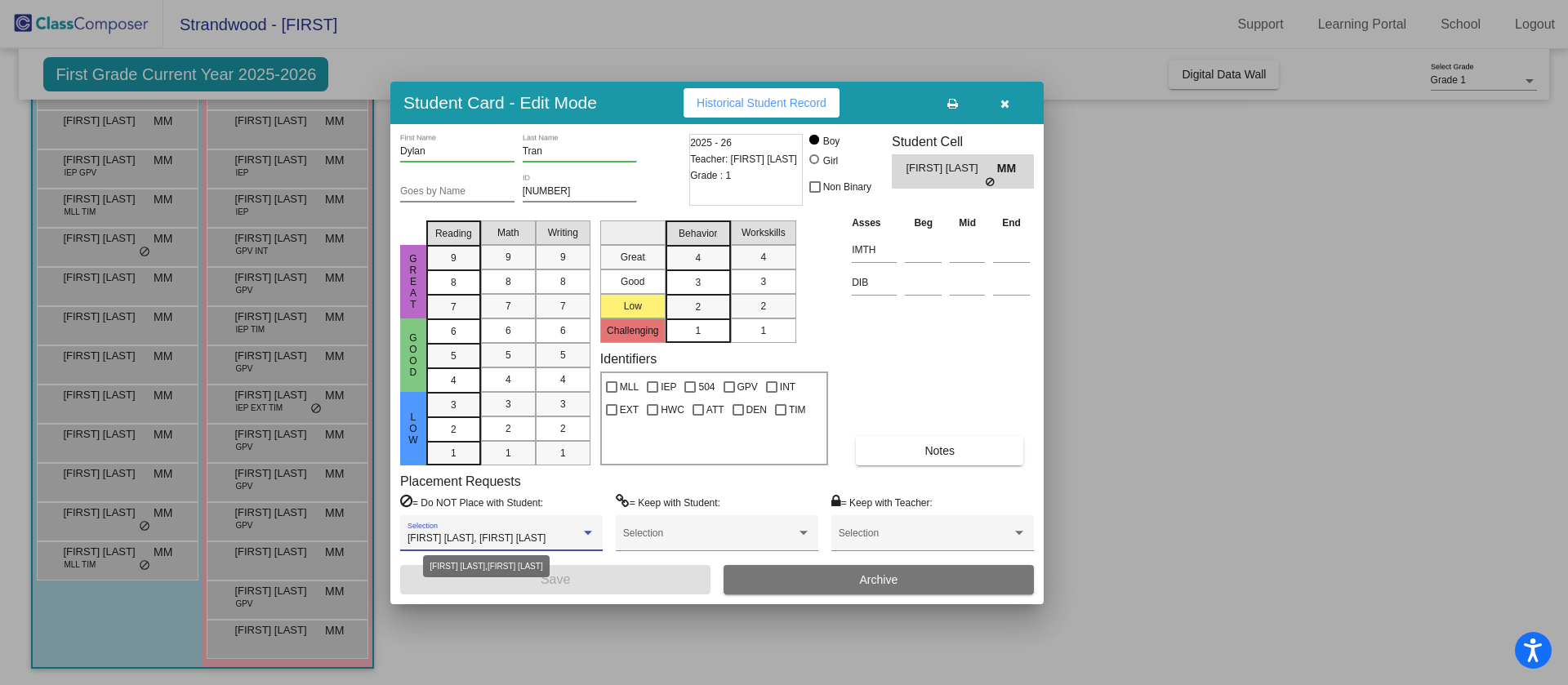 click at bounding box center (588, 532) 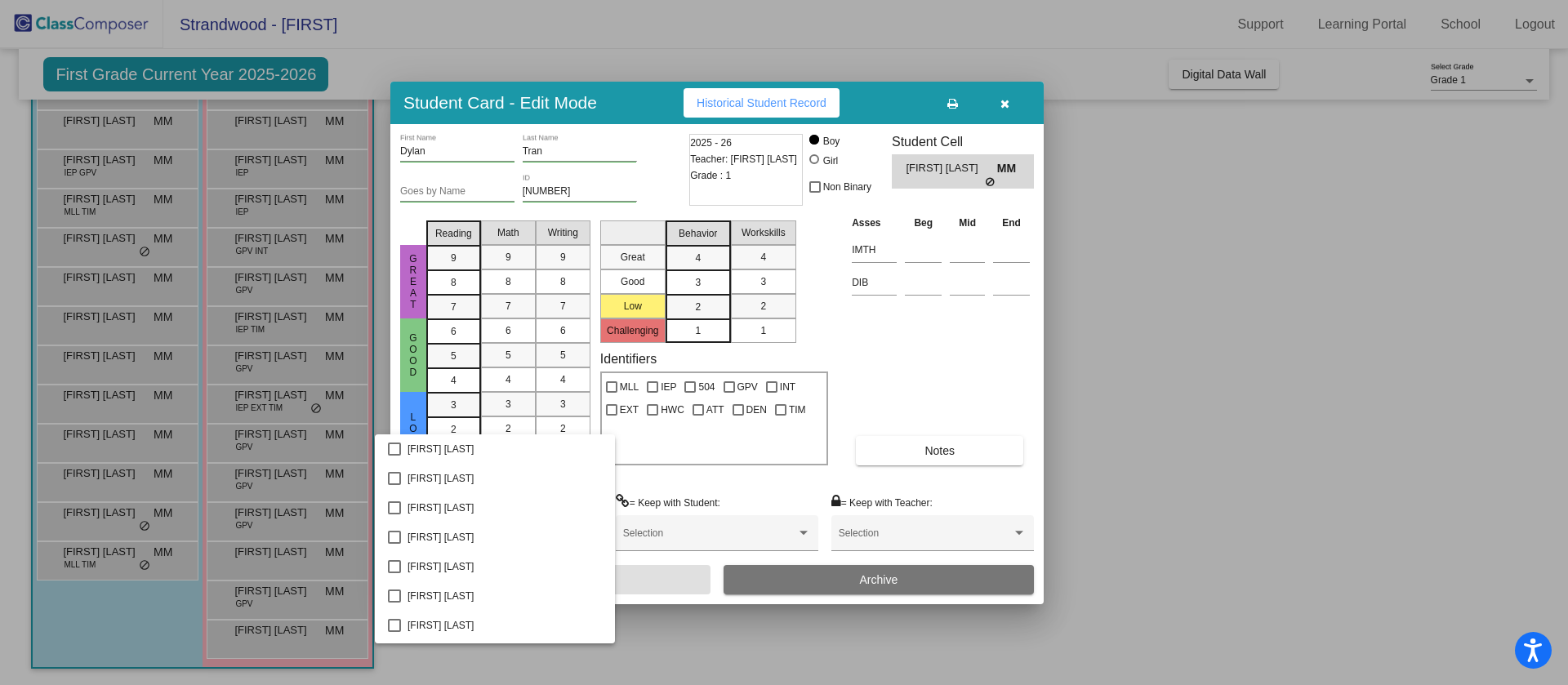 scroll, scrollTop: 1056, scrollLeft: 0, axis: vertical 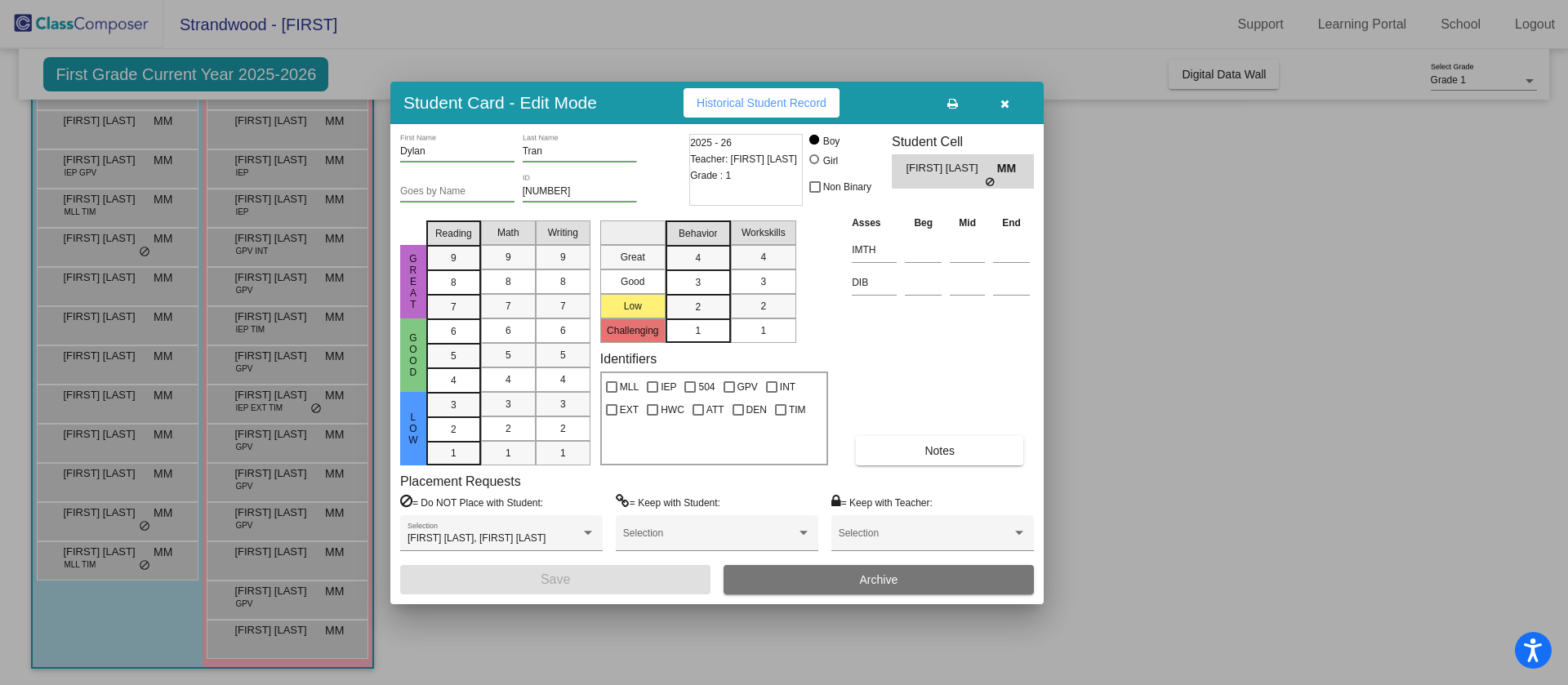 click at bounding box center [784, 342] 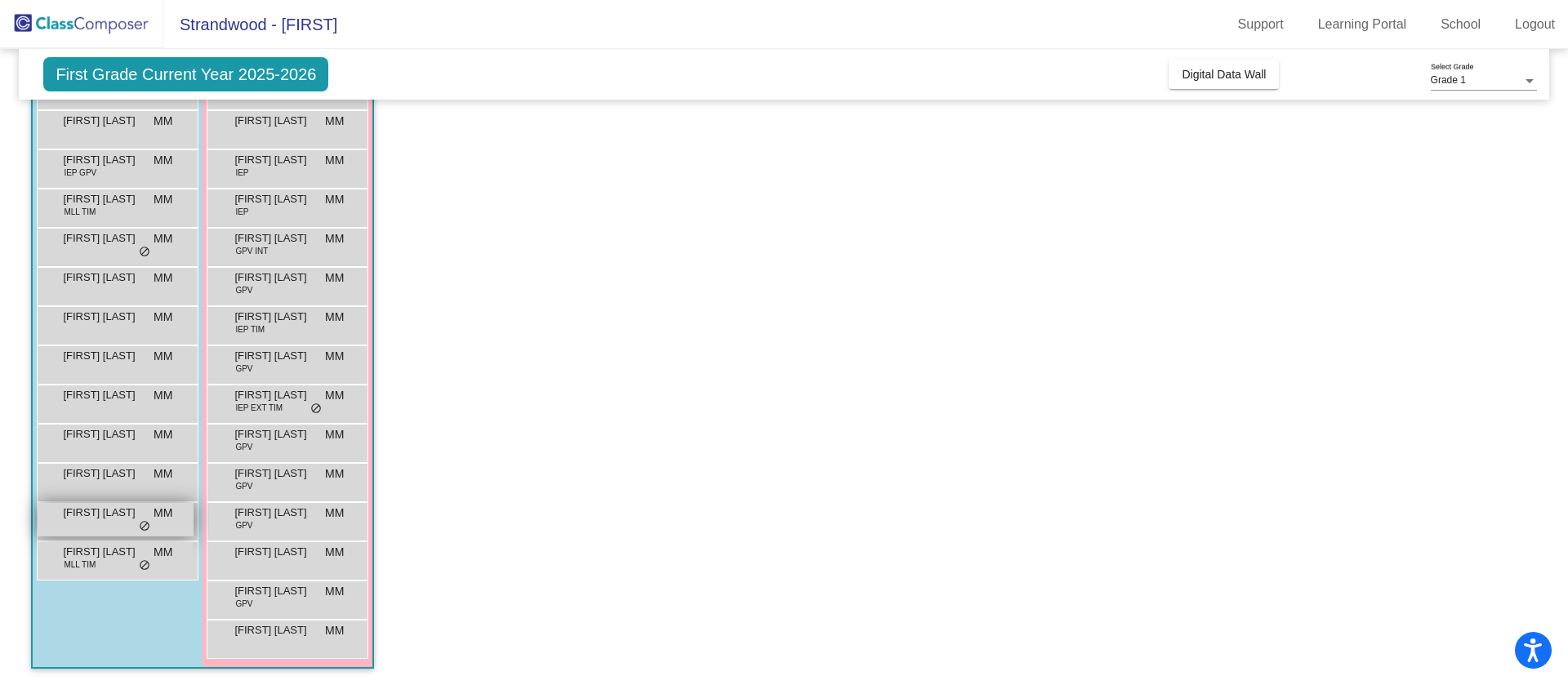 click on "do_not_disturb_alt" at bounding box center (145, 527) 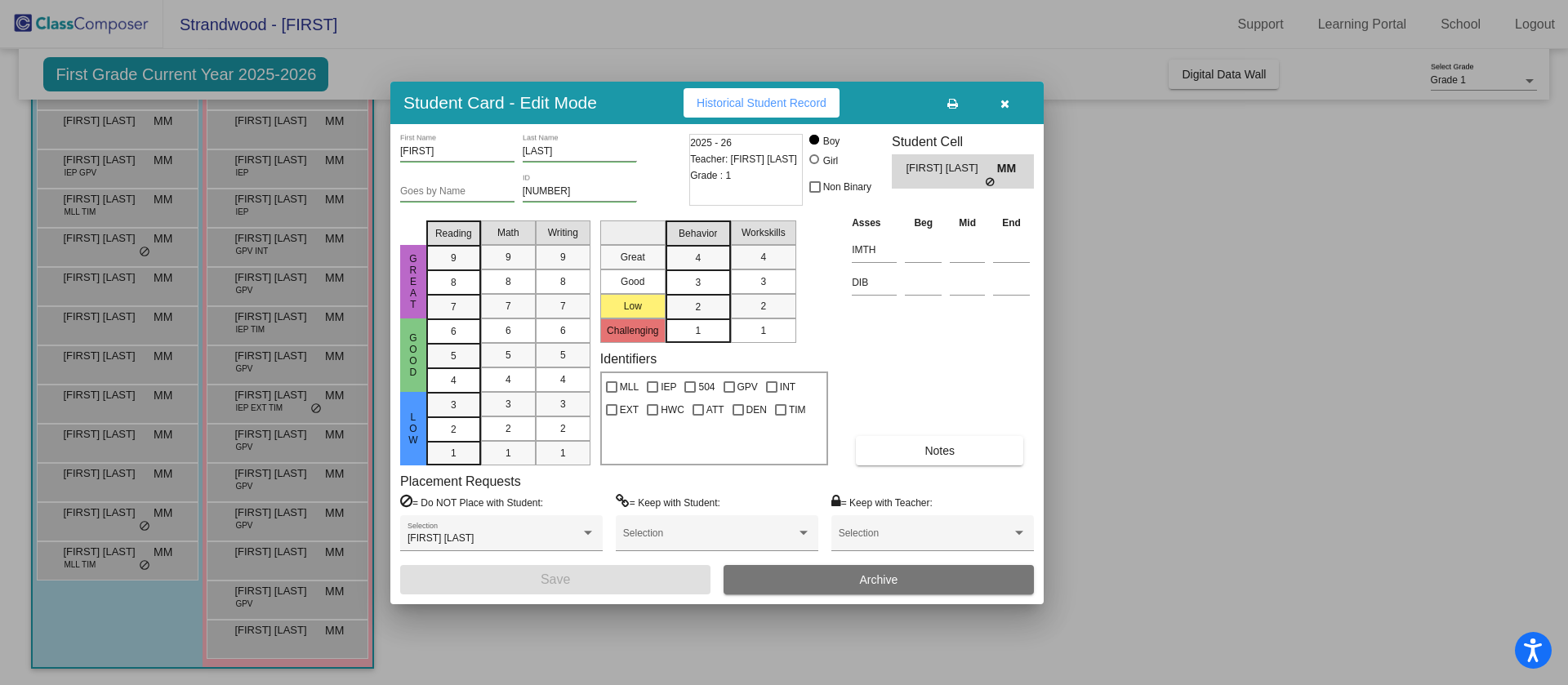 click at bounding box center [784, 342] 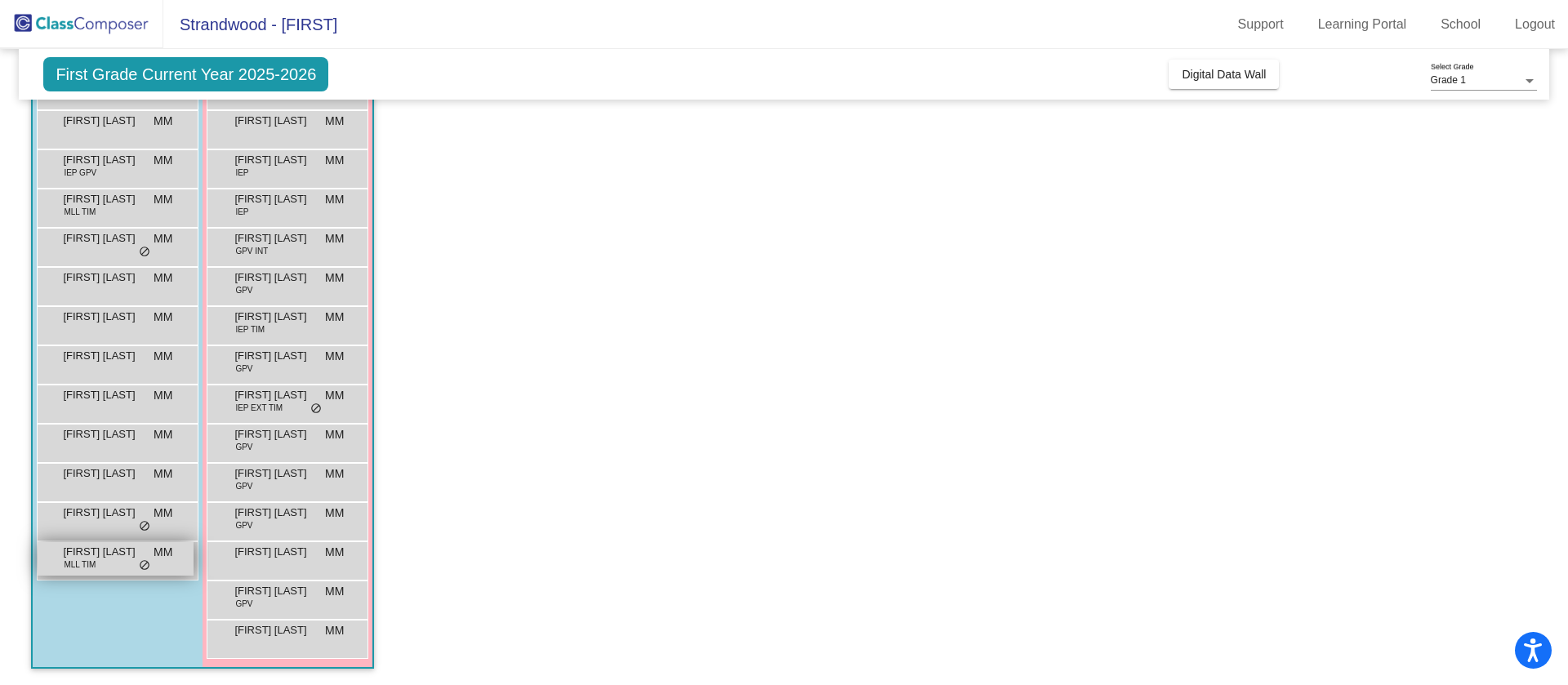 click on "do_not_disturb_alt" at bounding box center [145, 566] 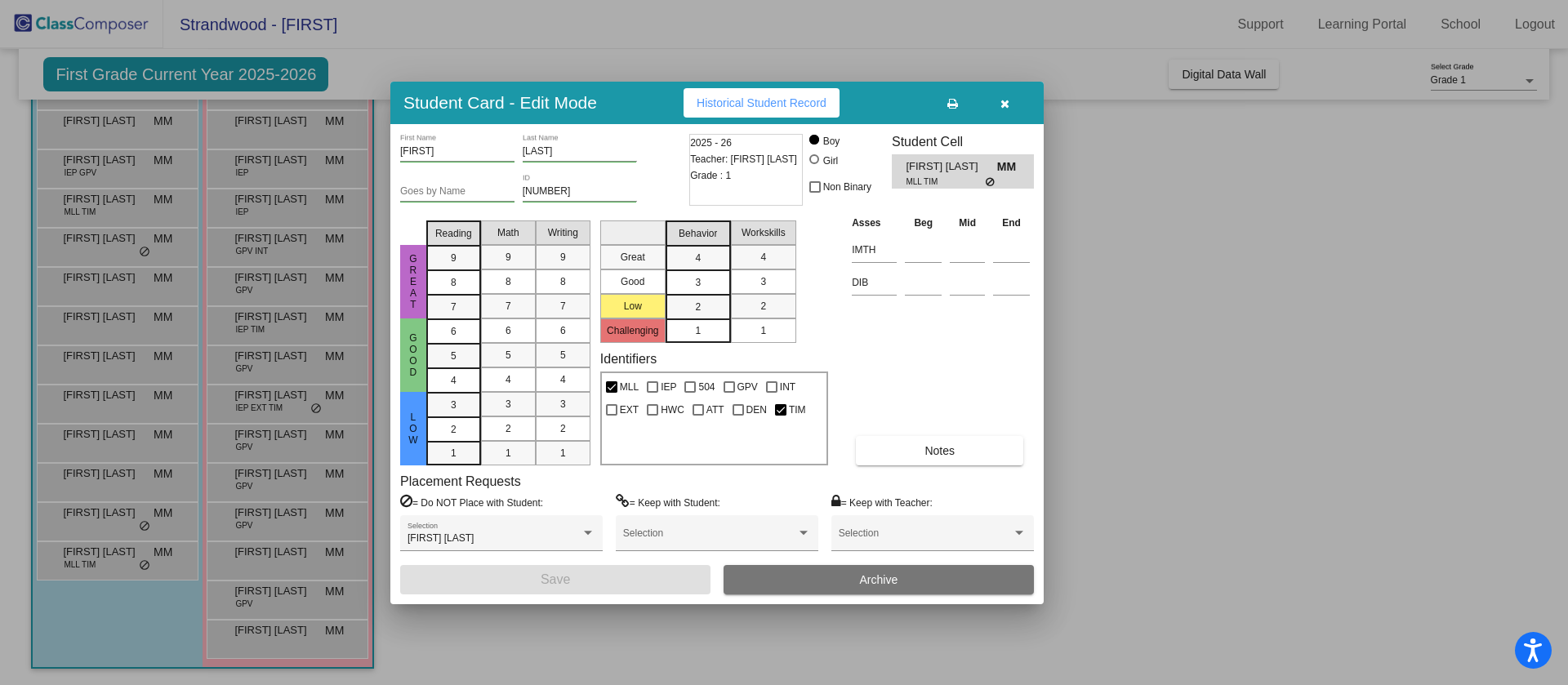 click at bounding box center (784, 342) 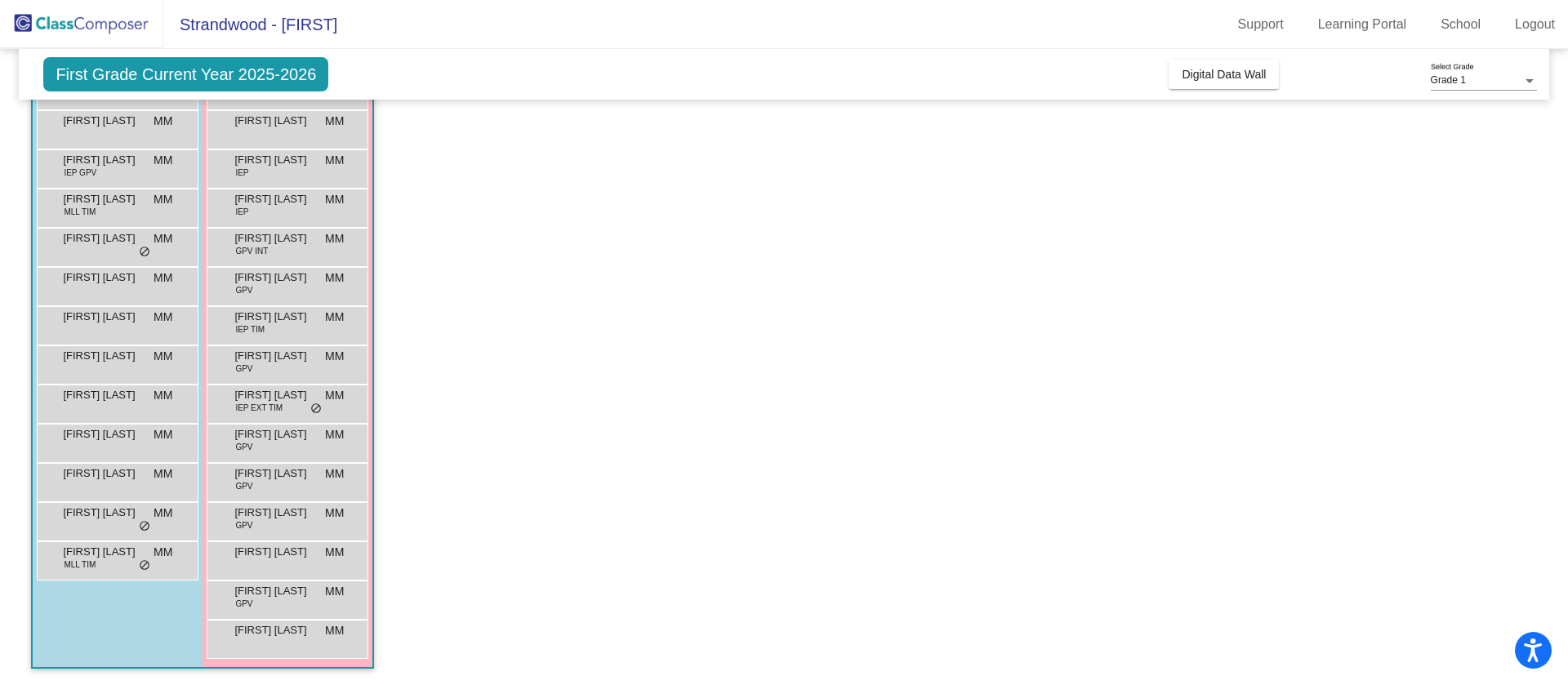 click on "do_not_disturb_alt" at bounding box center [316, 409] 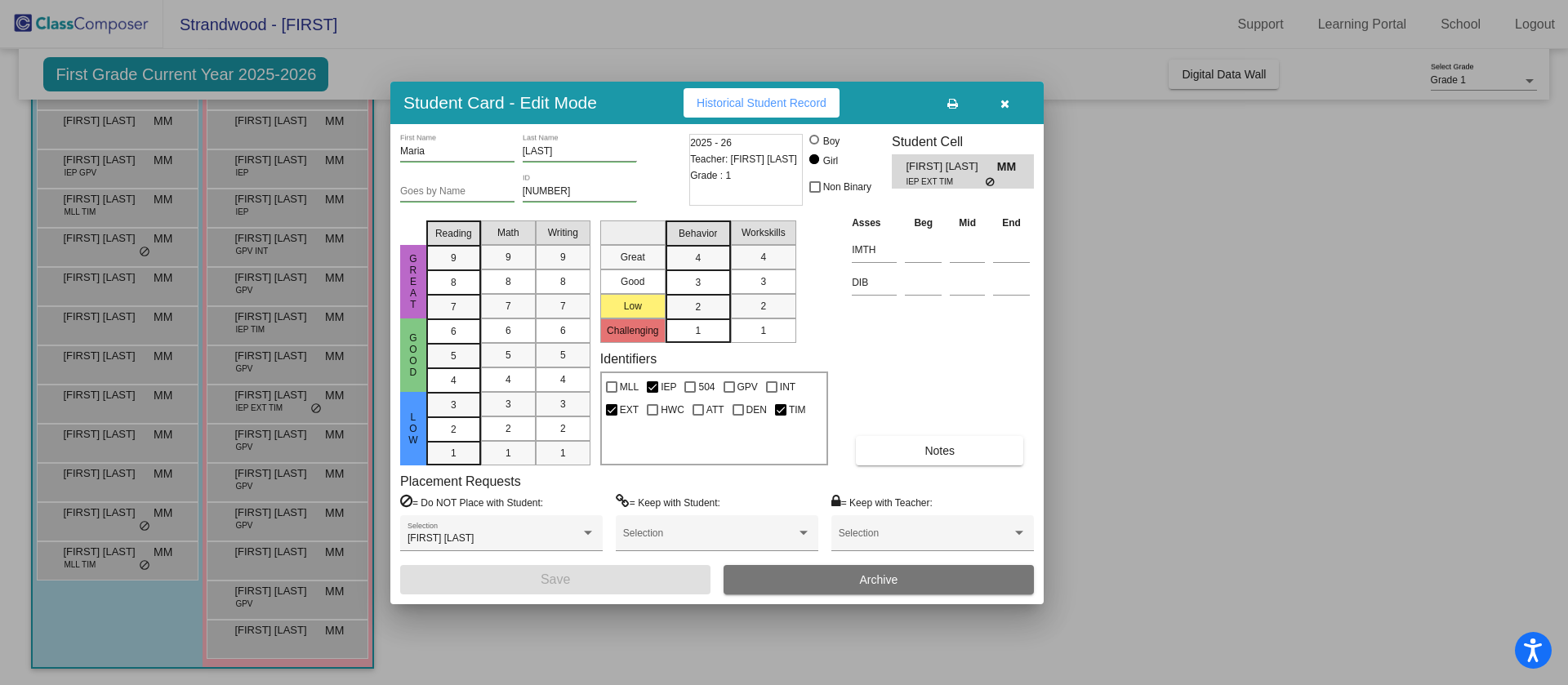 click at bounding box center (784, 342) 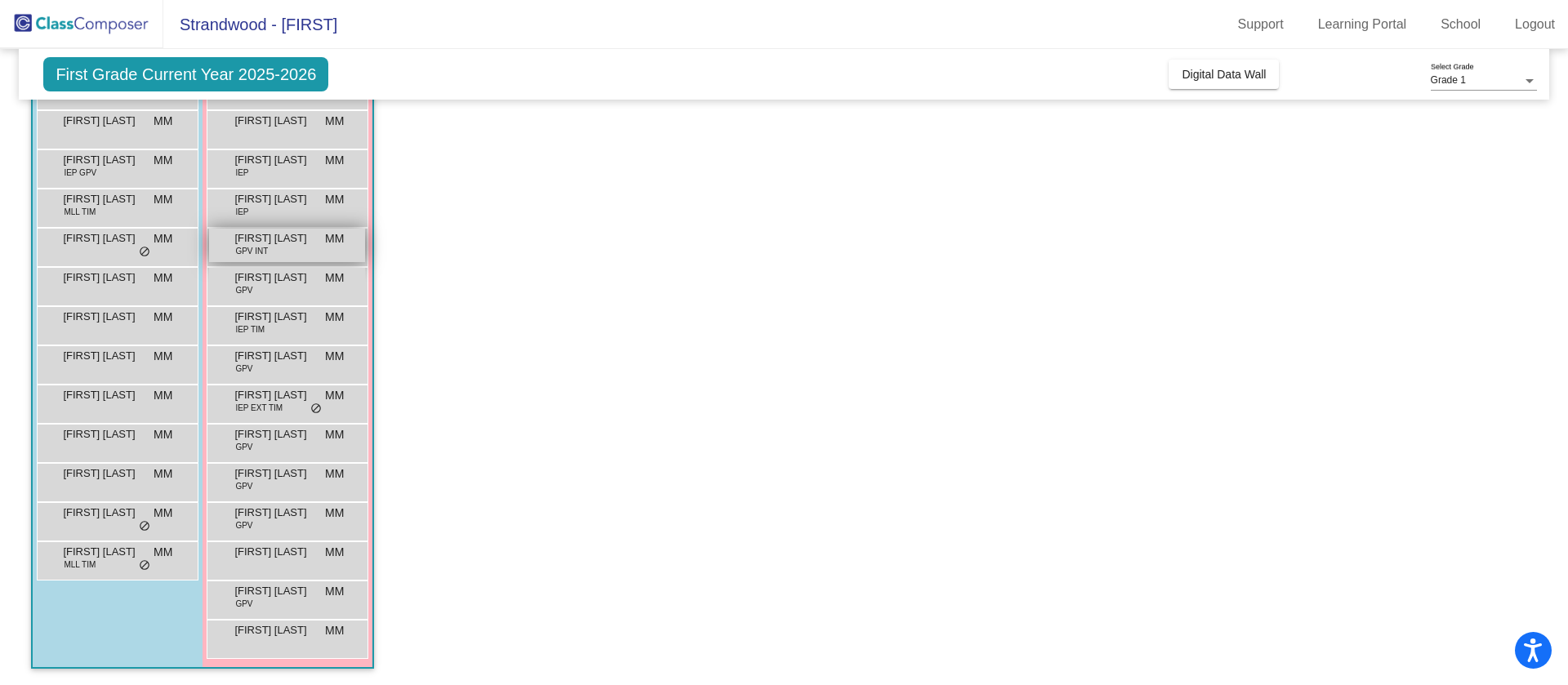 click on "Isla Lodder GPV INT MM lock do_not_disturb_alt" at bounding box center (287, 245) 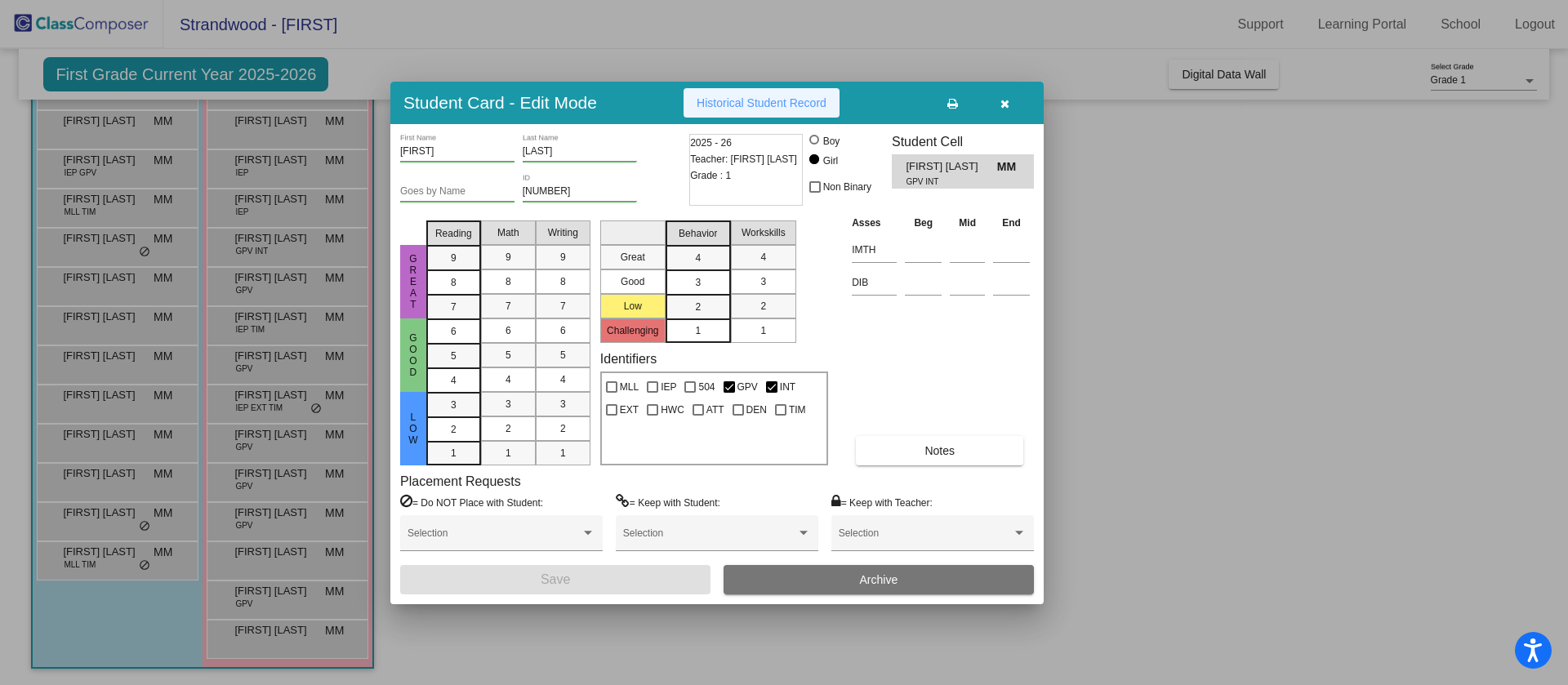 click on "Historical Student Record" at bounding box center [761, 103] 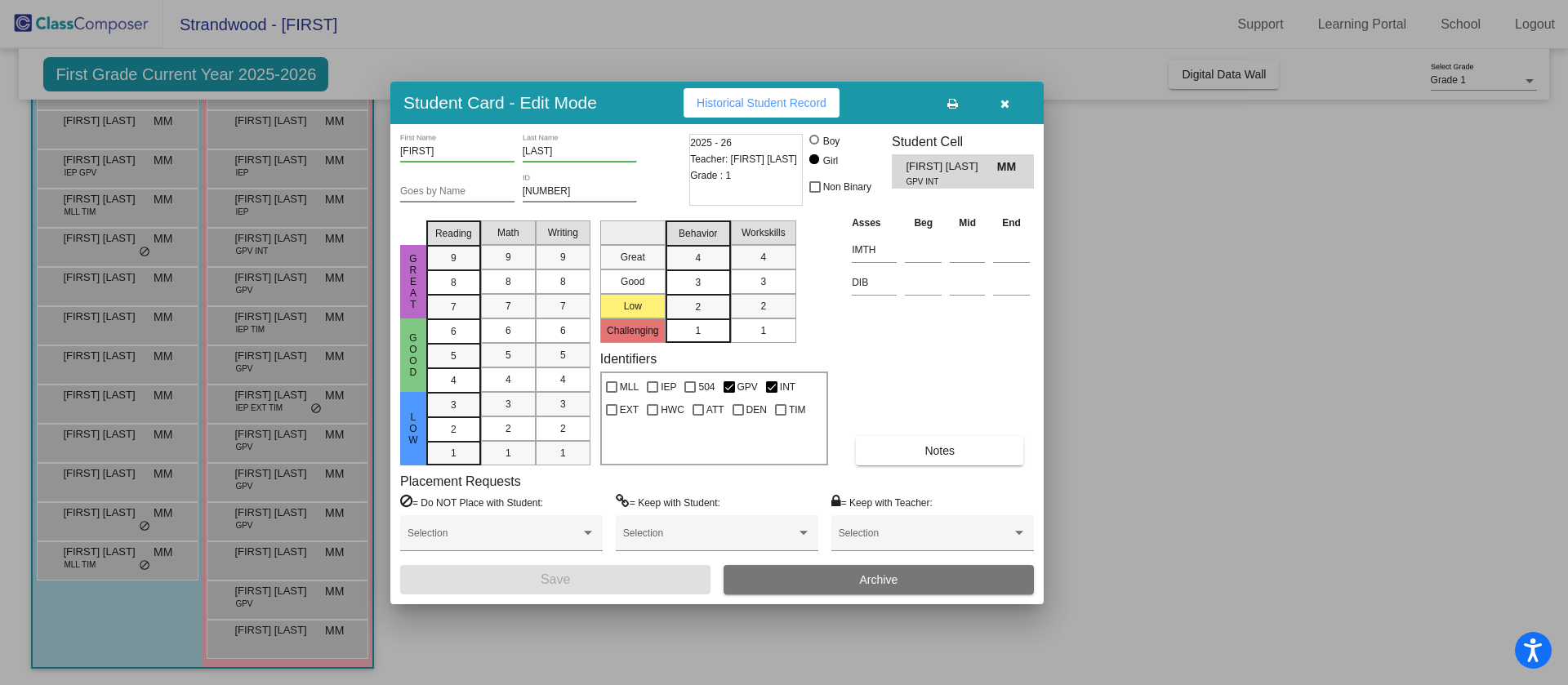 type 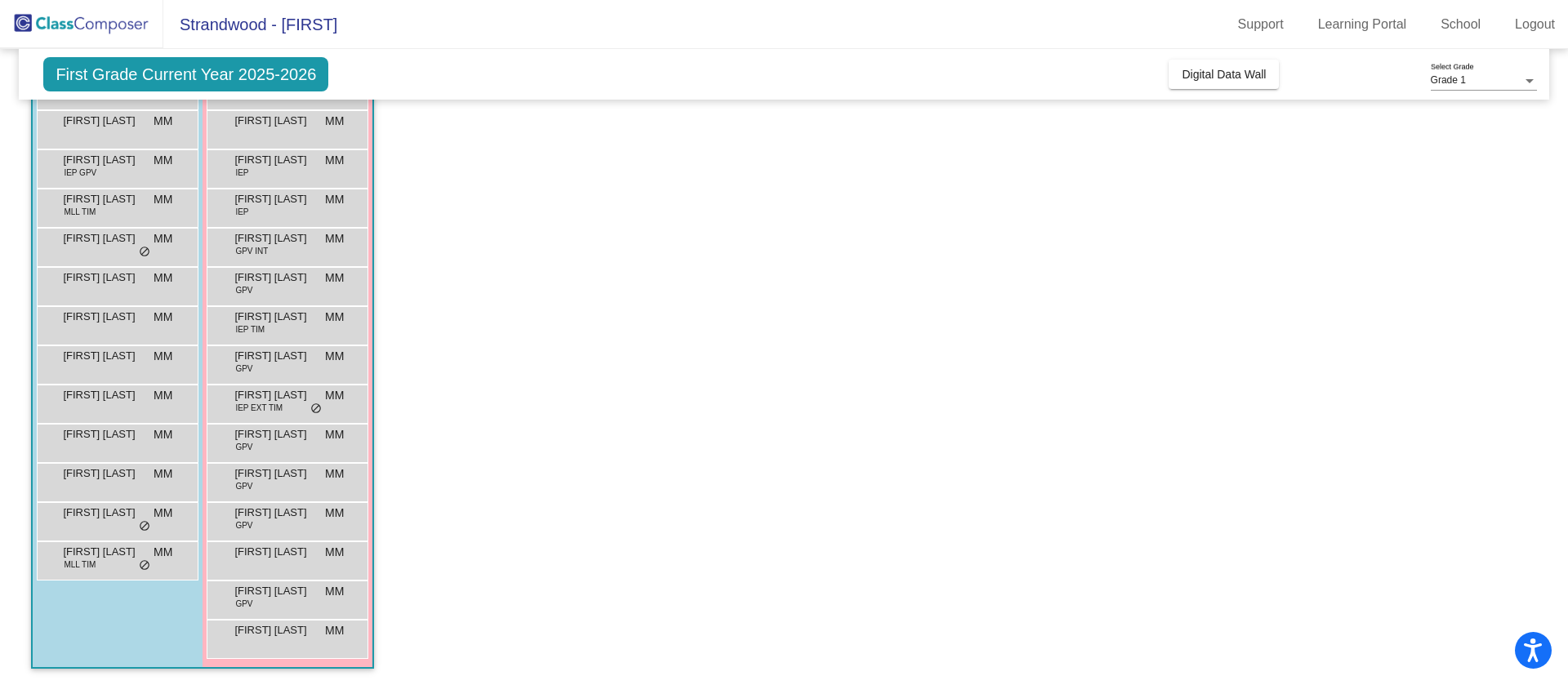 click on "Class 3   - 1st grade- C-1  picture_as_pdf Michelle Maeder  Add Student  First Name Last Name Student Id  (Recommended)   Boy   Girl   Non Binary Add Close  Boys : 14  Abdulrahman Ibrahimi MLL MM lock do_not_disturb_alt Alexander Parasidis TIM MM lock do_not_disturb_alt Anders Van Dyke MM lock do_not_disturb_alt Benjamin Shih-Gurney IEP GPV MM lock do_not_disturb_alt Cash Cragholm MLL TIM MM lock do_not_disturb_alt Dylan Tran MM lock do_not_disturb_alt Kenji Baldoza MM lock do_not_disturb_alt Leo Johnson MM lock do_not_disturb_alt Logan Palumbo MM lock do_not_disturb_alt Ryan Krangel MM lock do_not_disturb_alt Sean Church MM lock do_not_disturb_alt Vincent Vasilev MM lock do_not_disturb_alt Wesley Louchis MM lock do_not_disturb_alt Zeeshan Olomi MLL TIM MM lock do_not_disturb_alt Girls: 16 Aleda Weeby TIM MM lock do_not_disturb_alt Amoli Moberg MM lock do_not_disturb_alt Eleanor Chung MM lock do_not_disturb_alt Elizabeth Sylvester IEP MM lock do_not_disturb_alt Emma Rasul IEP MM lock do_not_disturb_alt MM" 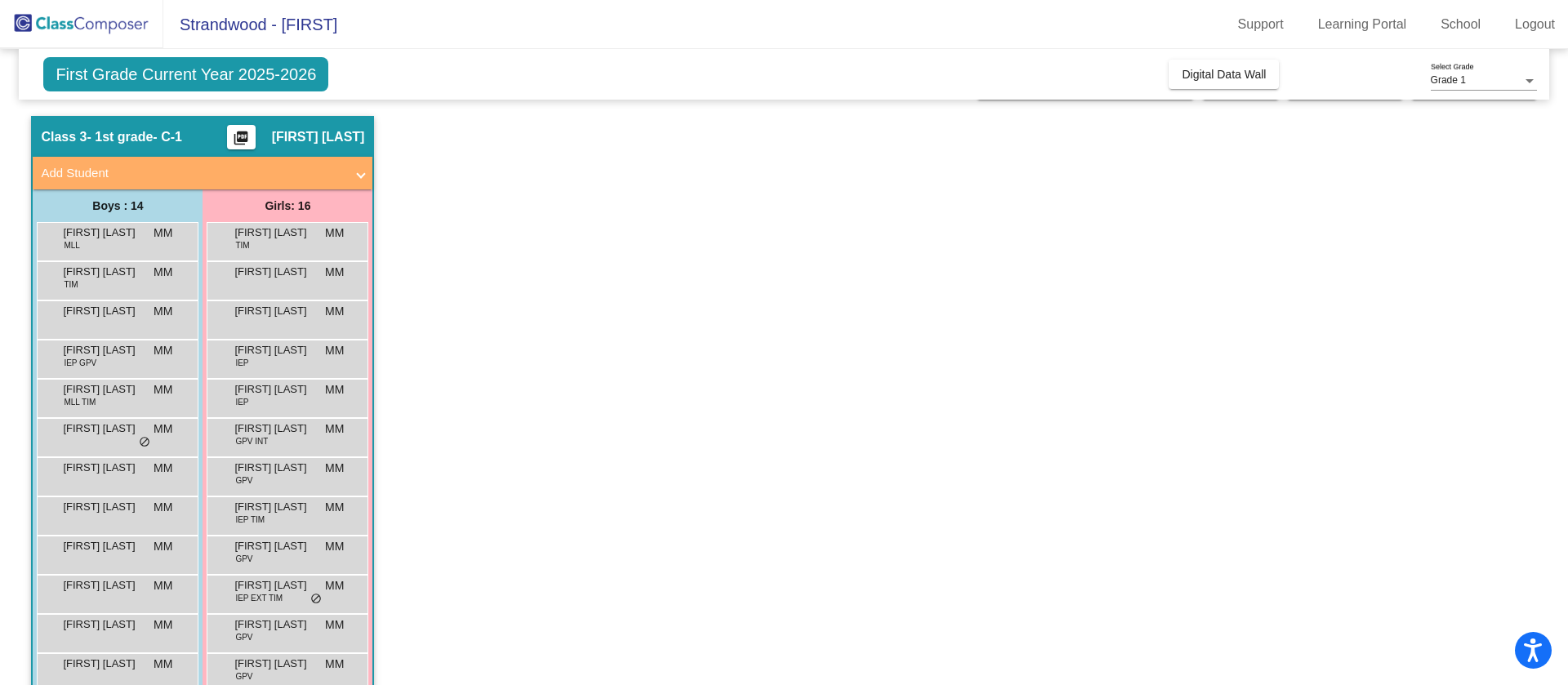 scroll, scrollTop: 22, scrollLeft: 0, axis: vertical 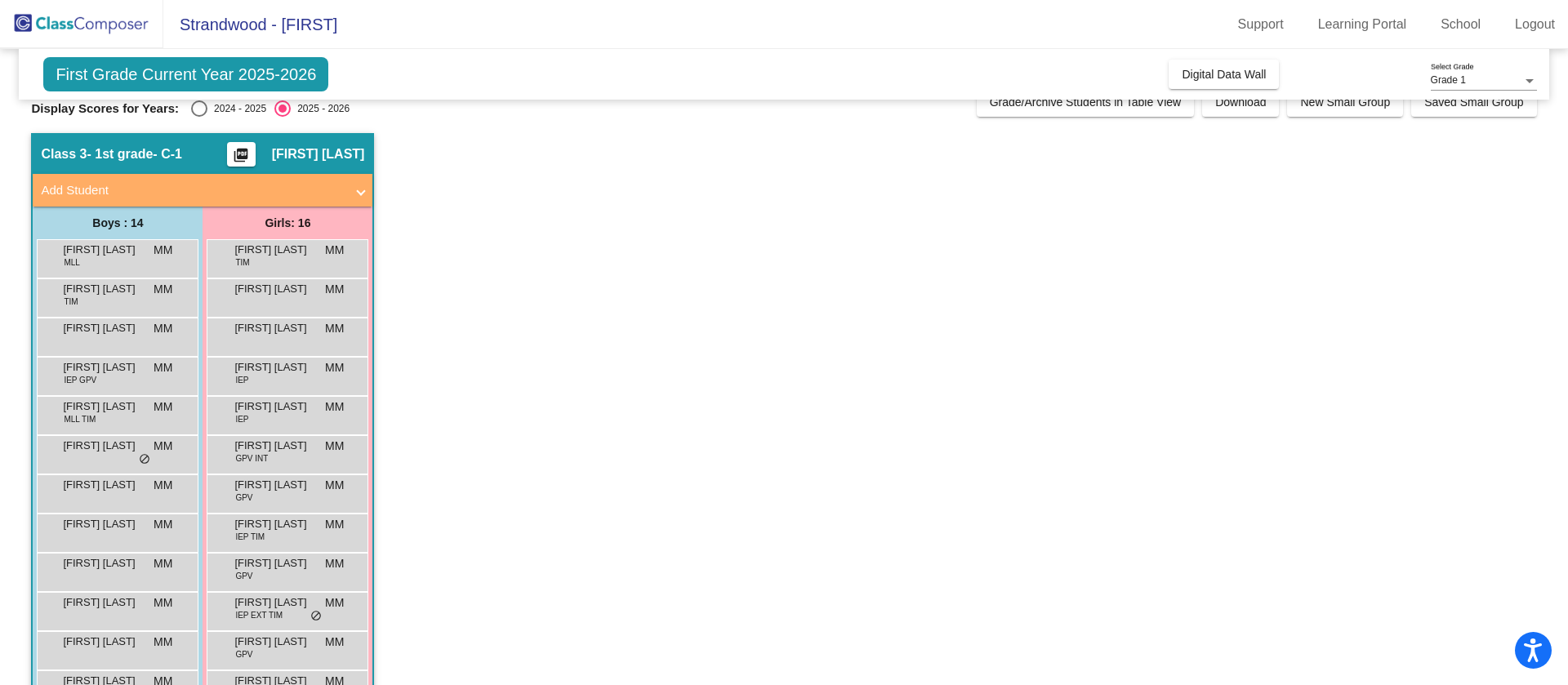 drag, startPoint x: 1558, startPoint y: 87, endPoint x: 1565, endPoint y: 151, distance: 64.38167 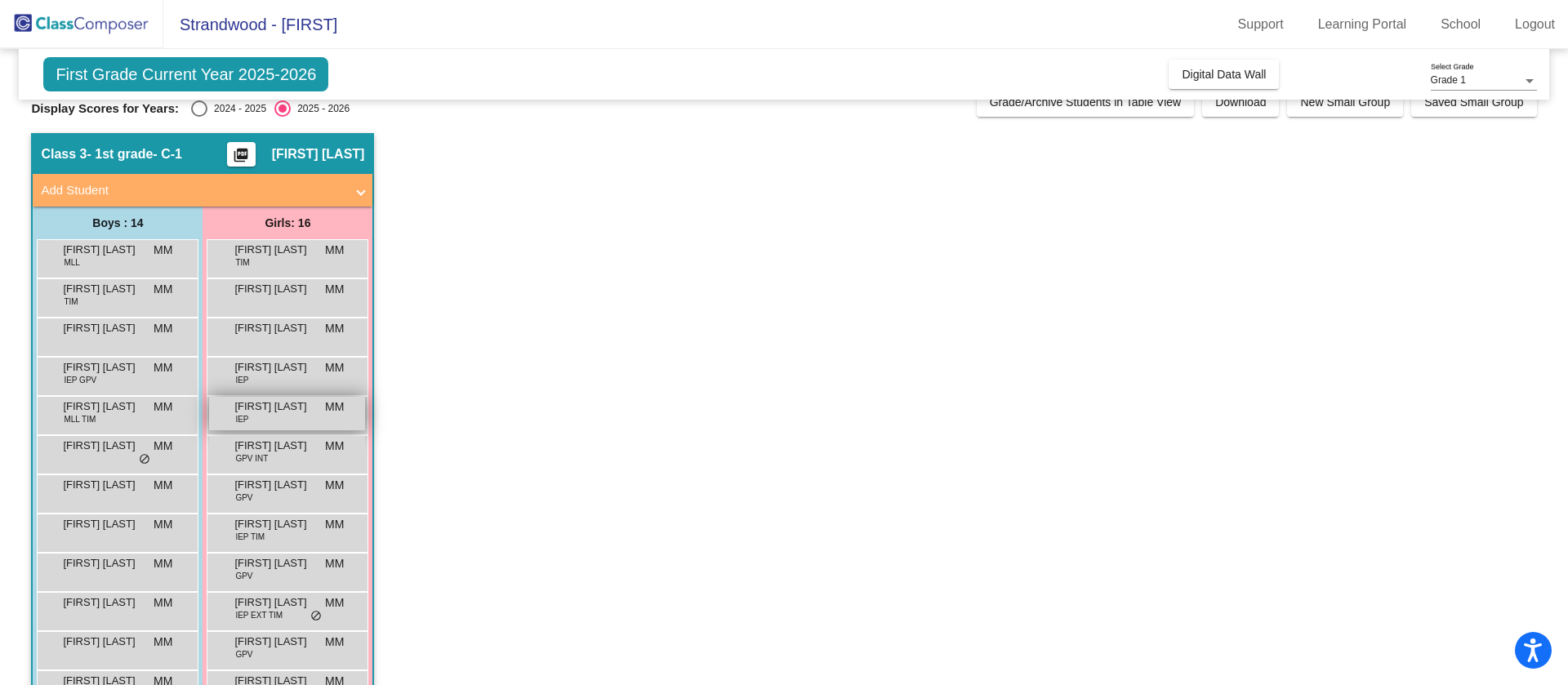 click on "Emma Rasul" at bounding box center (275, 407) 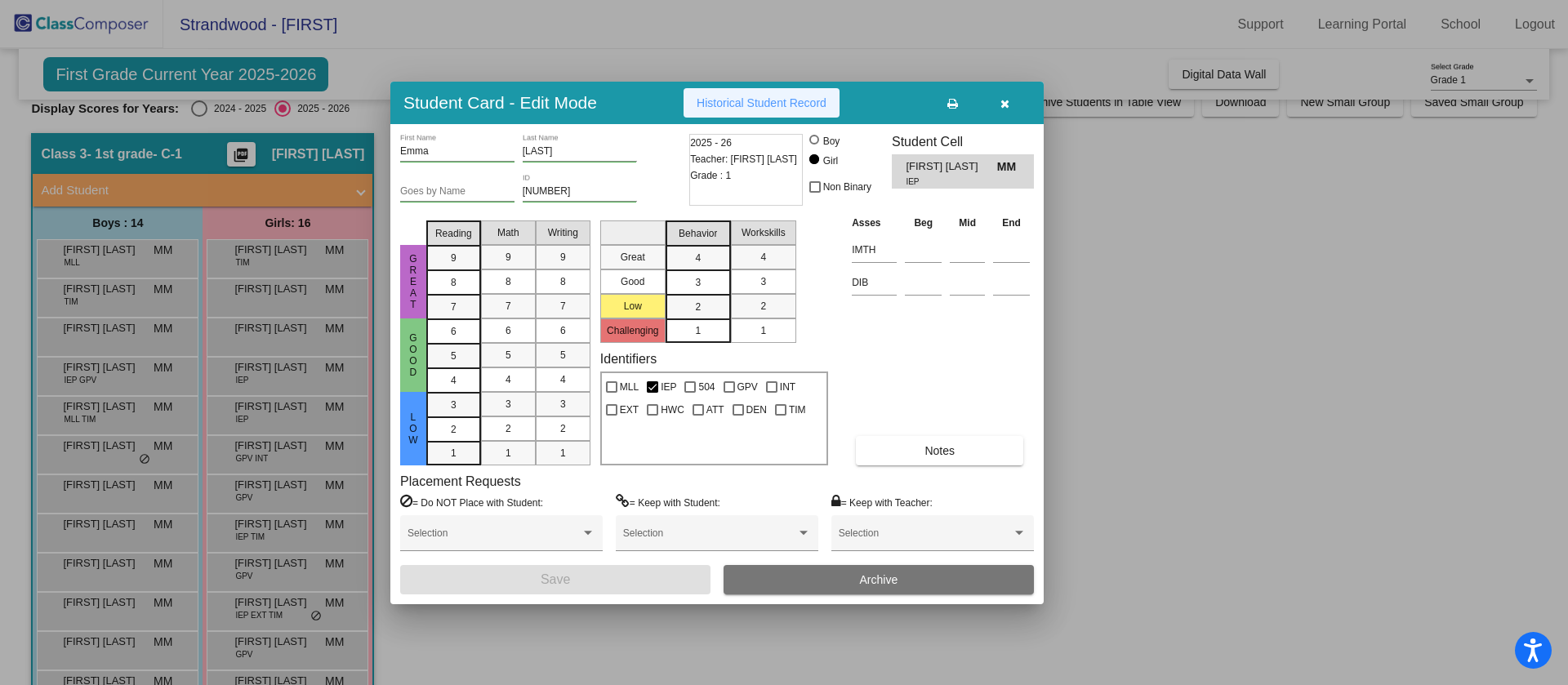 click on "Historical Student Record" at bounding box center (761, 103) 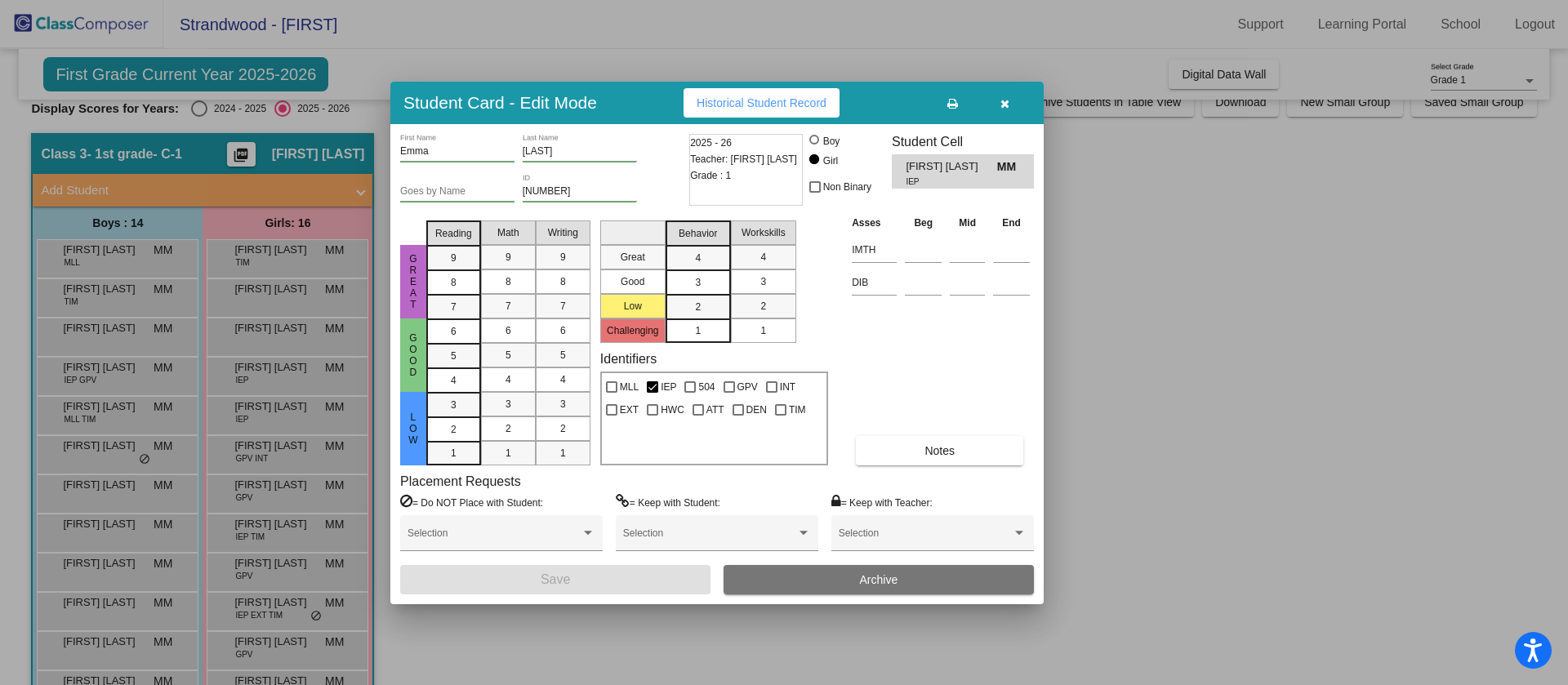 click at bounding box center [1004, 104] 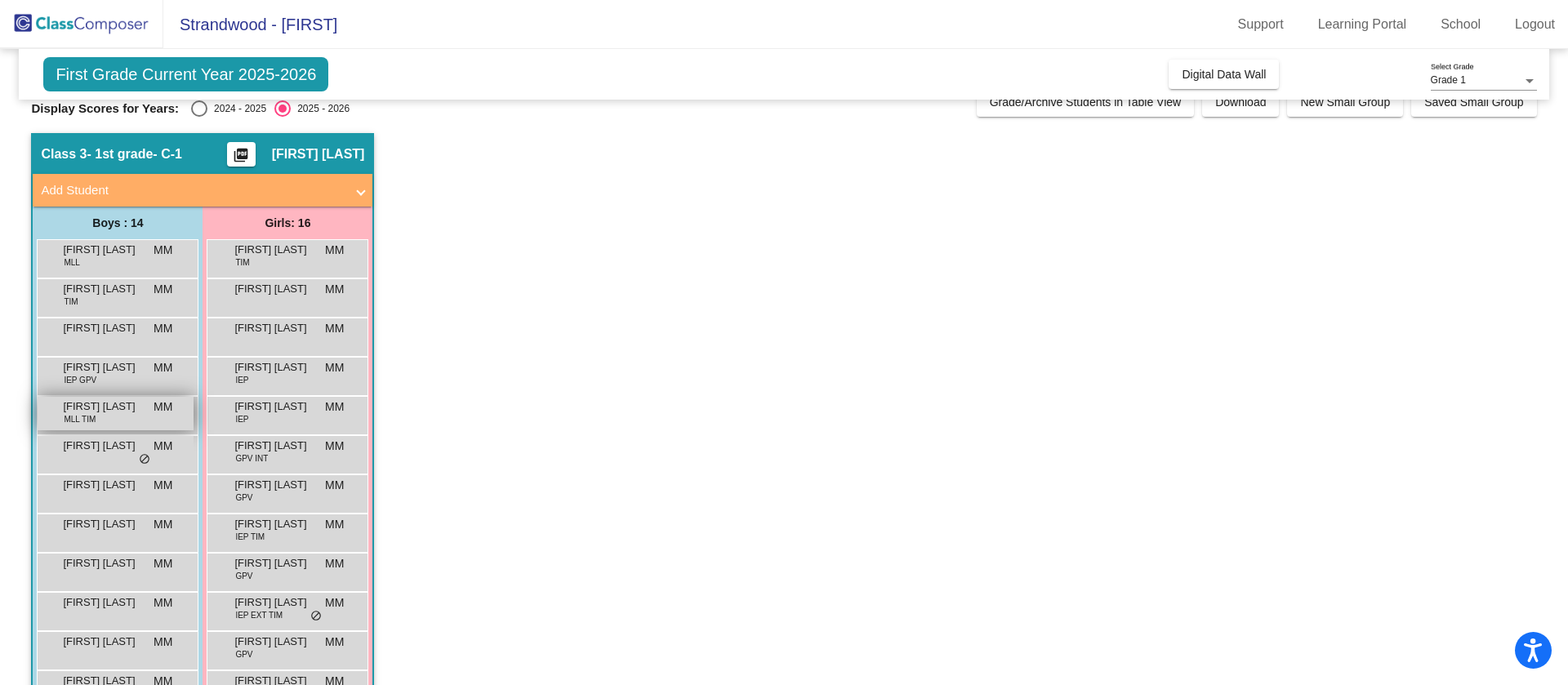 click on "Cash Cragholm" at bounding box center (104, 407) 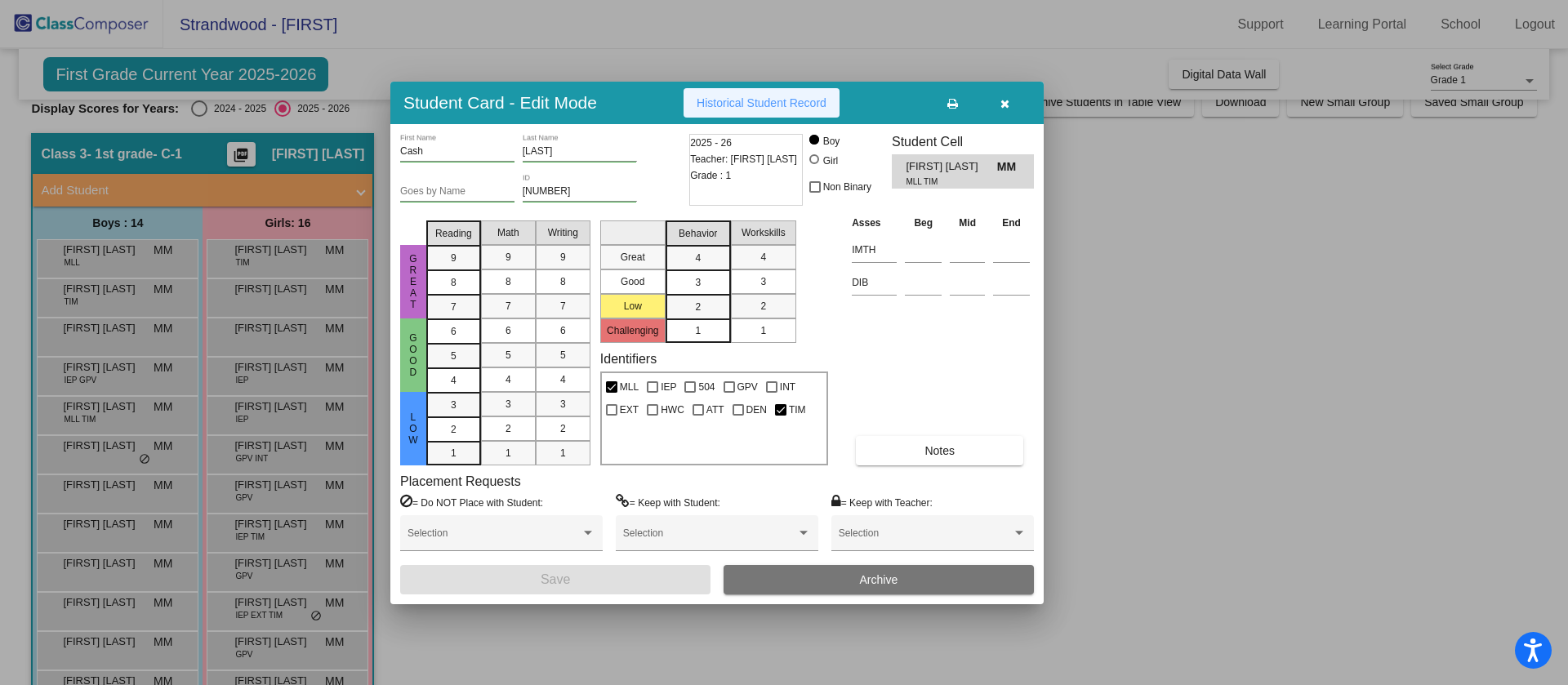 click on "Historical Student Record" at bounding box center [761, 103] 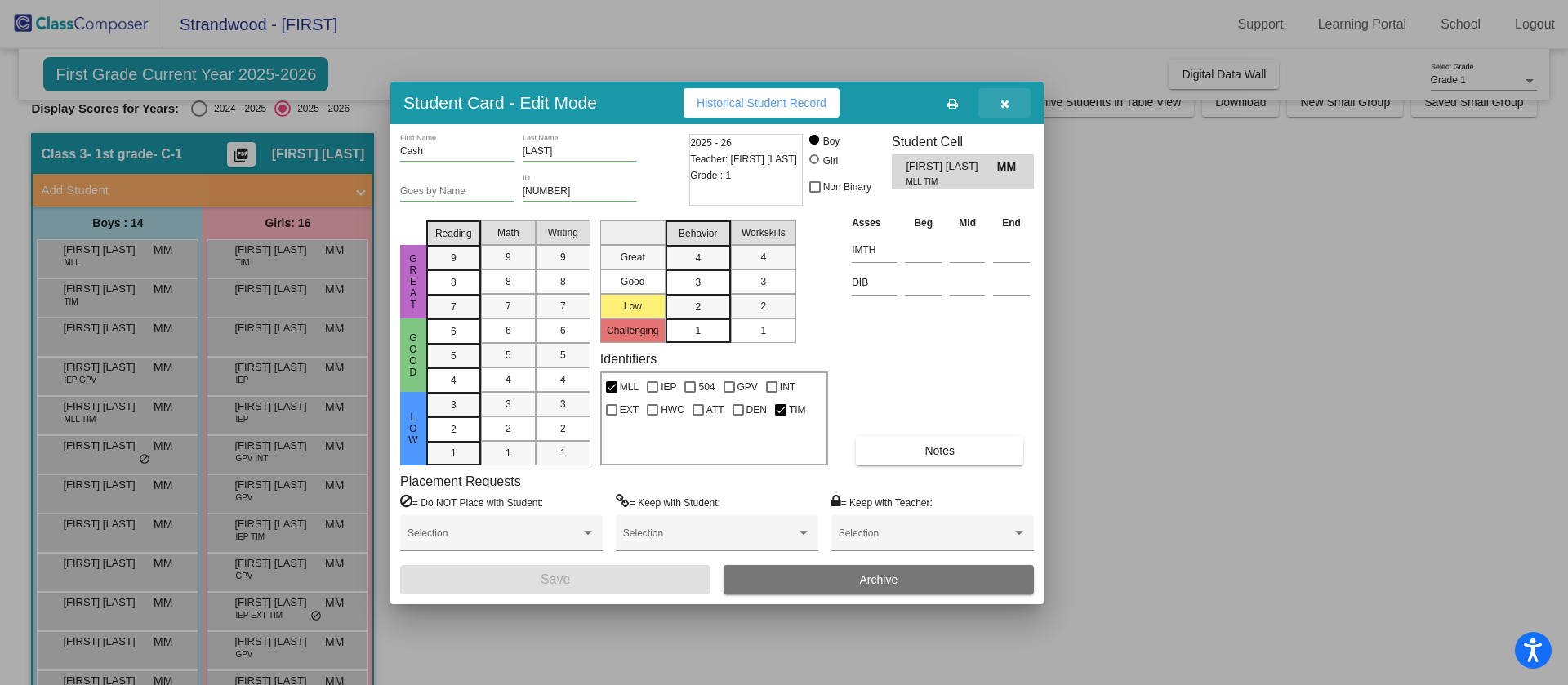 click at bounding box center (1004, 104) 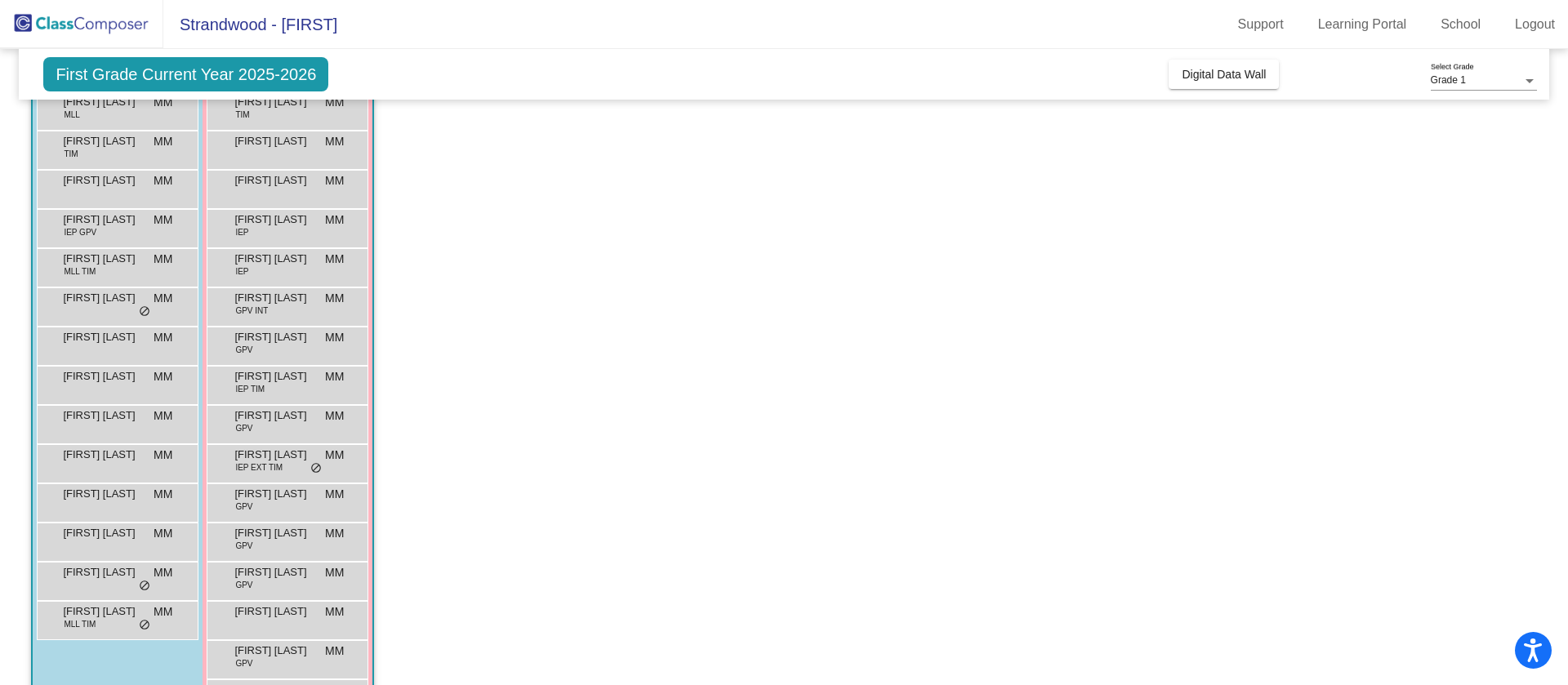 scroll, scrollTop: 171, scrollLeft: 0, axis: vertical 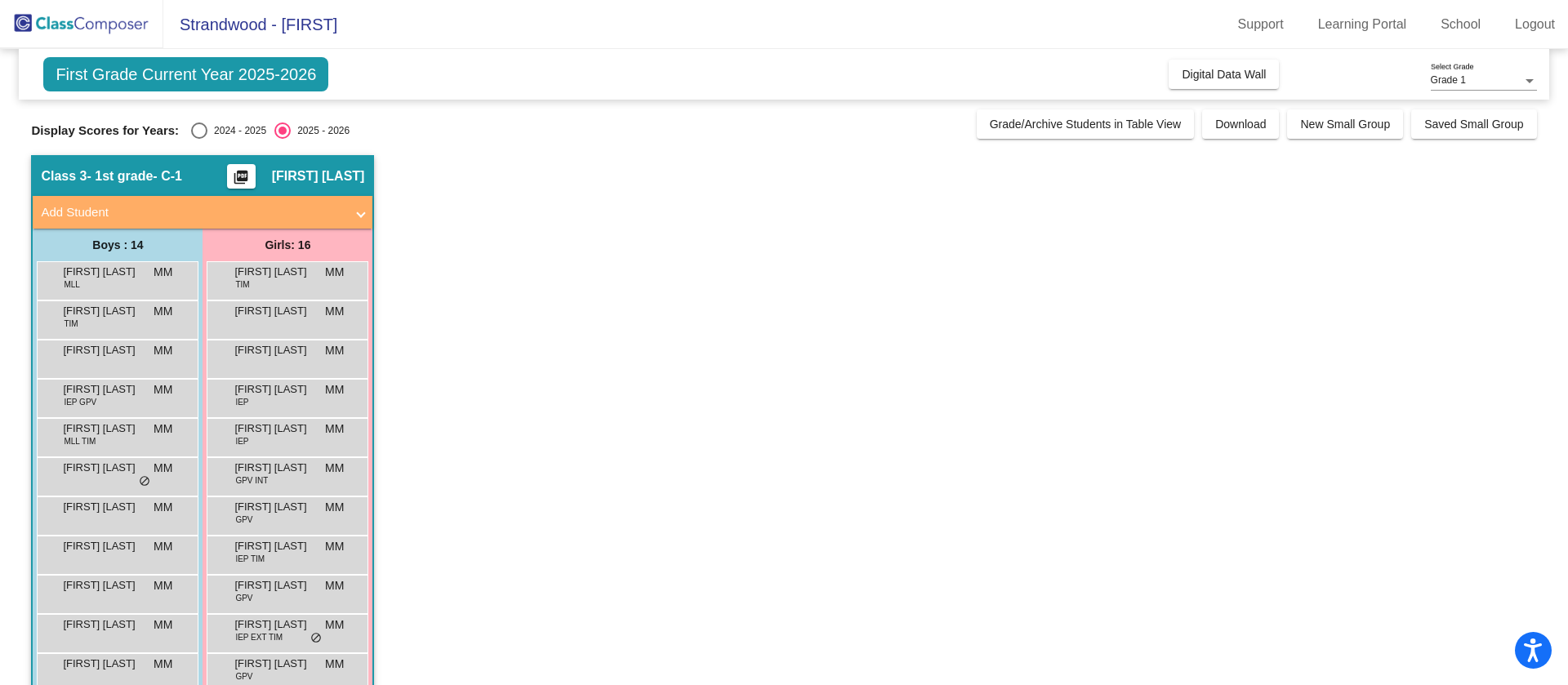 drag, startPoint x: 1538, startPoint y: 111, endPoint x: 822, endPoint y: 398, distance: 771.3786 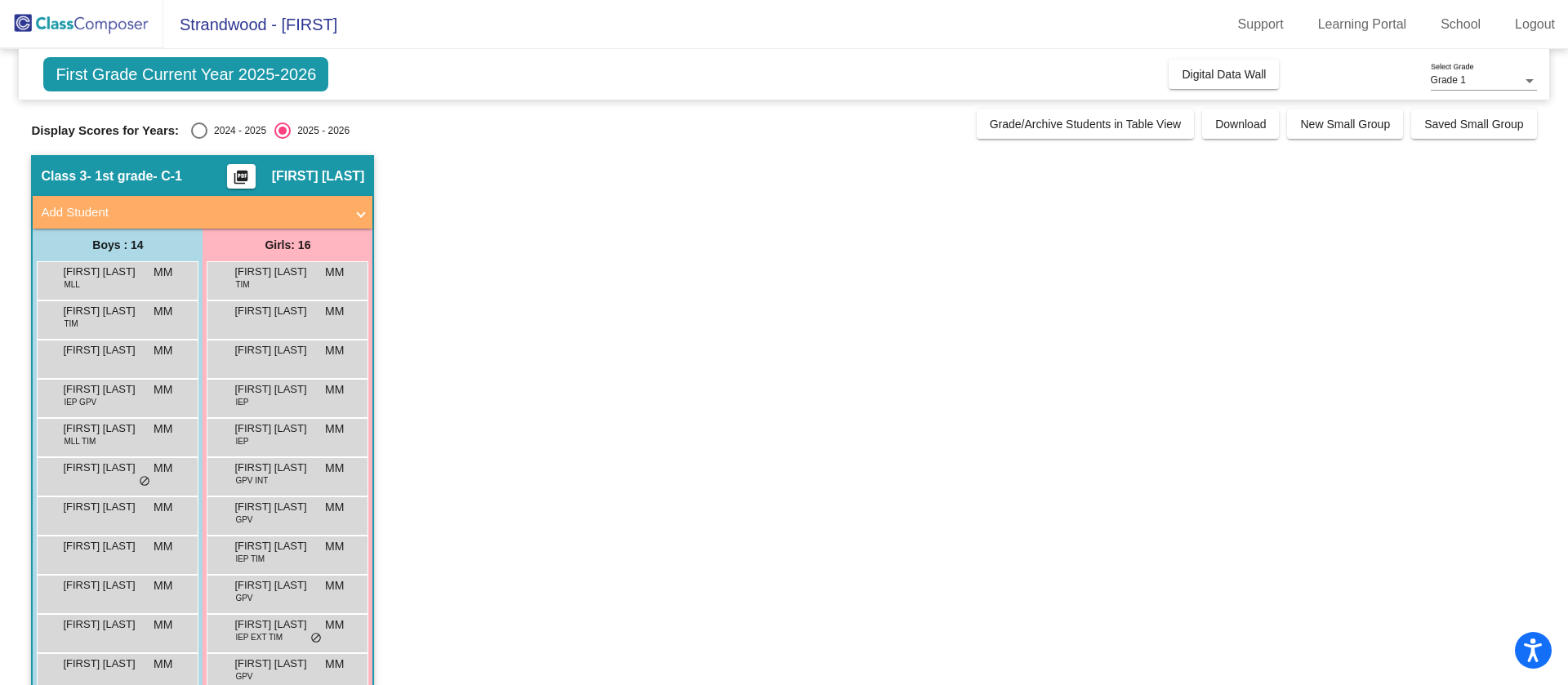 click on "Class 3   - 1st grade- C-1  picture_as_pdf Michelle Maeder  Add Student  First Name Last Name Student Id  (Recommended)   Boy   Girl   Non Binary Add Close  Boys : 14  Abdulrahman Ibrahimi MLL MM lock do_not_disturb_alt Alexander Parasidis TIM MM lock do_not_disturb_alt Anders Van Dyke MM lock do_not_disturb_alt Benjamin Shih-Gurney IEP GPV MM lock do_not_disturb_alt Cash Cragholm MLL TIM MM lock do_not_disturb_alt Dylan Tran MM lock do_not_disturb_alt Kenji Baldoza MM lock do_not_disturb_alt Leo Johnson MM lock do_not_disturb_alt Logan Palumbo MM lock do_not_disturb_alt Ryan Krangel MM lock do_not_disturb_alt Sean Church MM lock do_not_disturb_alt Vincent Vasilev MM lock do_not_disturb_alt Wesley Louchis MM lock do_not_disturb_alt Zeeshan Olomi MLL TIM MM lock do_not_disturb_alt Girls: 16 Aleda Weeby TIM MM lock do_not_disturb_alt Amoli Moberg MM lock do_not_disturb_alt Eleanor Chung MM lock do_not_disturb_alt Elizabeth Sylvester IEP MM lock do_not_disturb_alt Emma Rasul IEP MM lock do_not_disturb_alt MM" 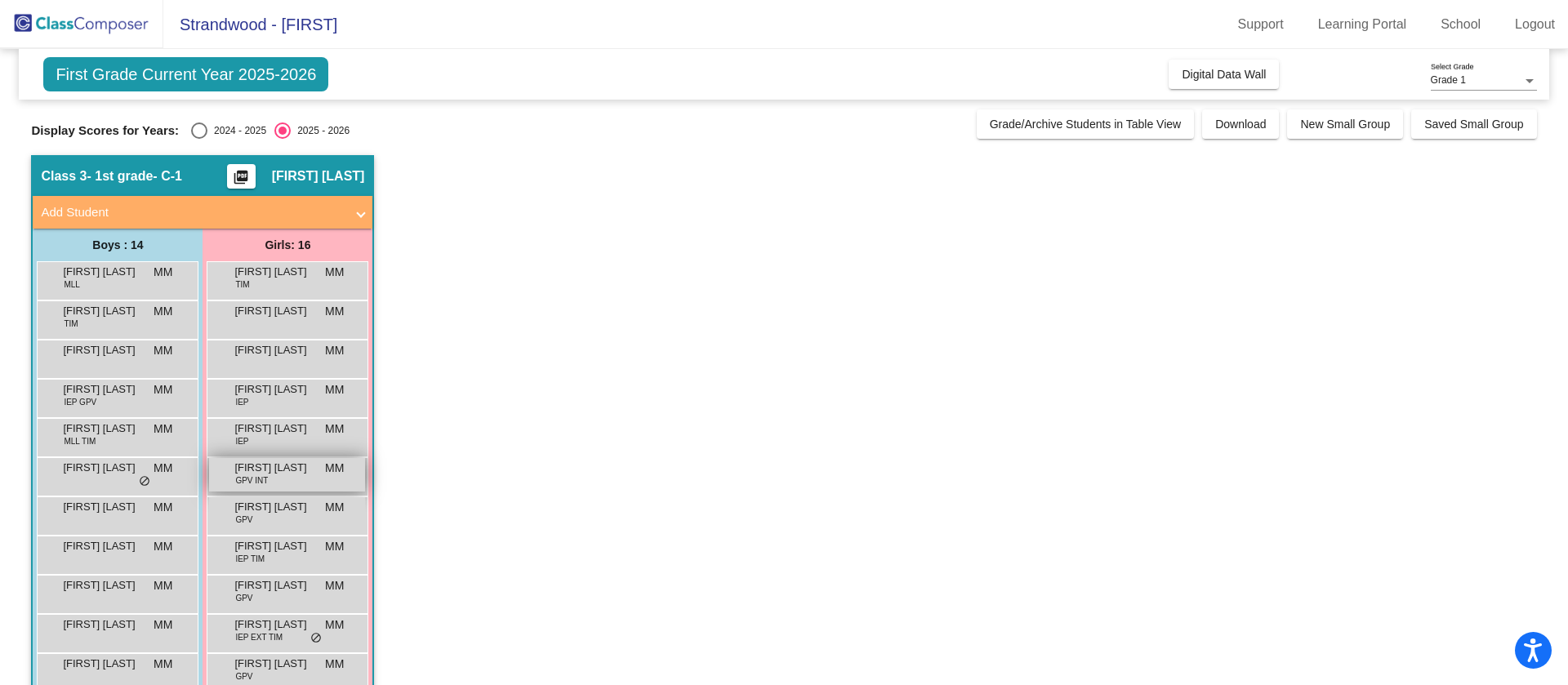 click on "Isla Lodder" at bounding box center (275, 468) 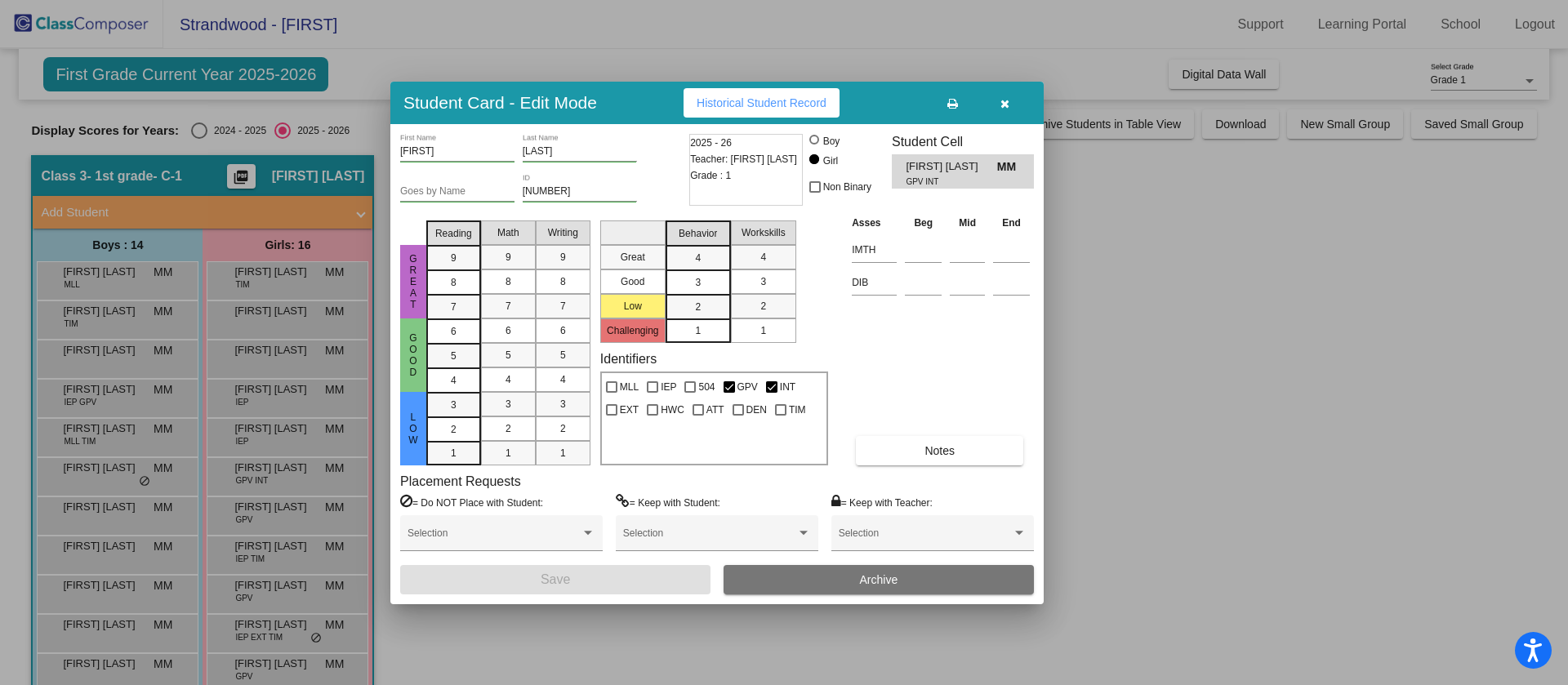 click on "Historical Student Record" at bounding box center [761, 103] 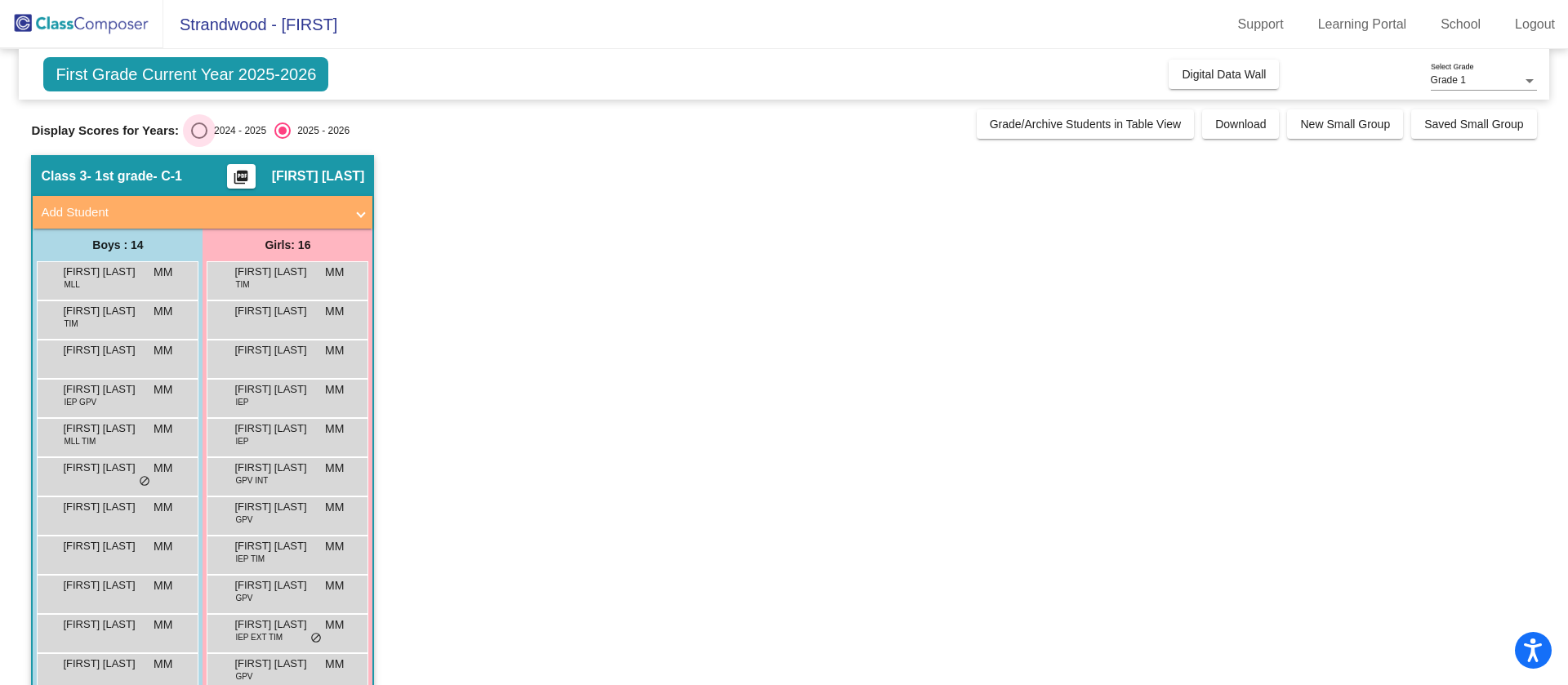 click at bounding box center (199, 131) 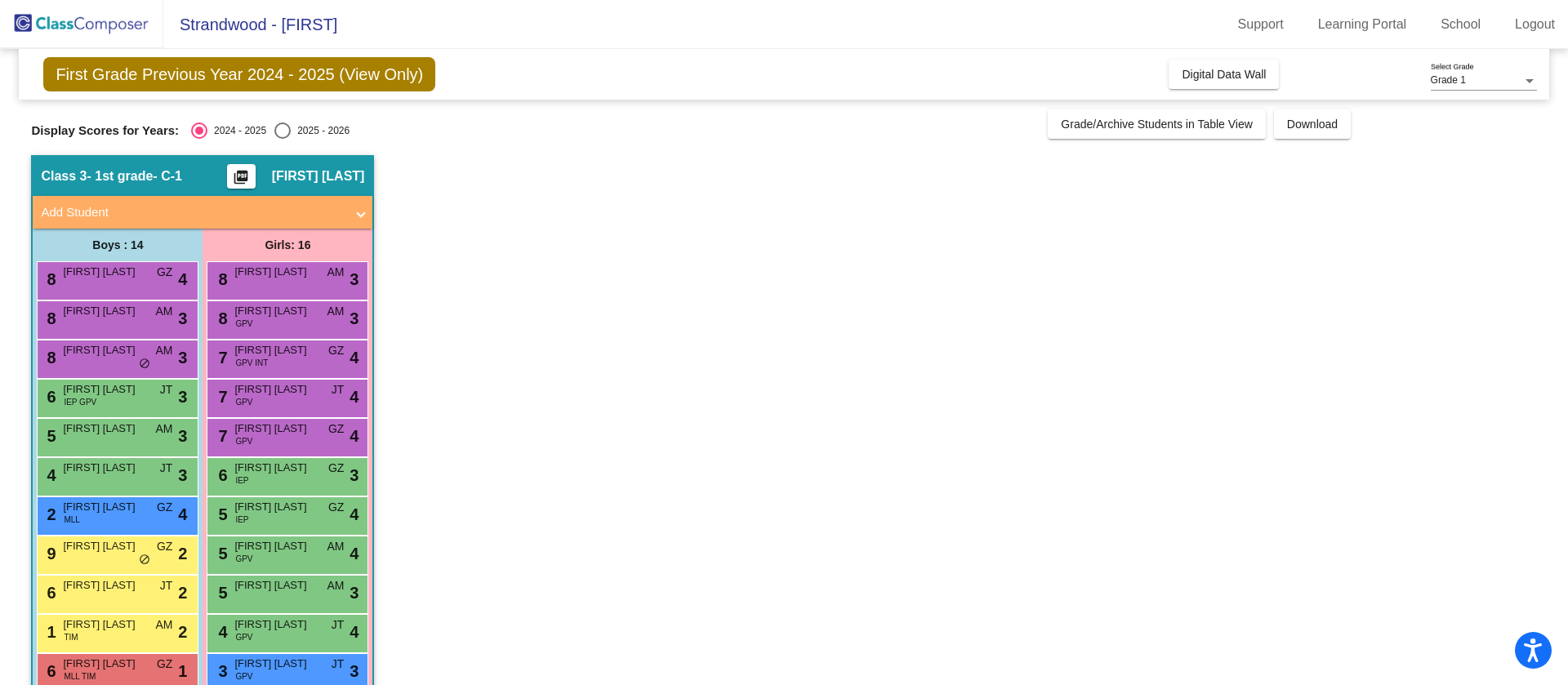 click on "Display Scores for Years:   2024 - 2025   2025 - 2026  Grade/Archive Students in Table View   Download   New Small Group   Saved Small Group" 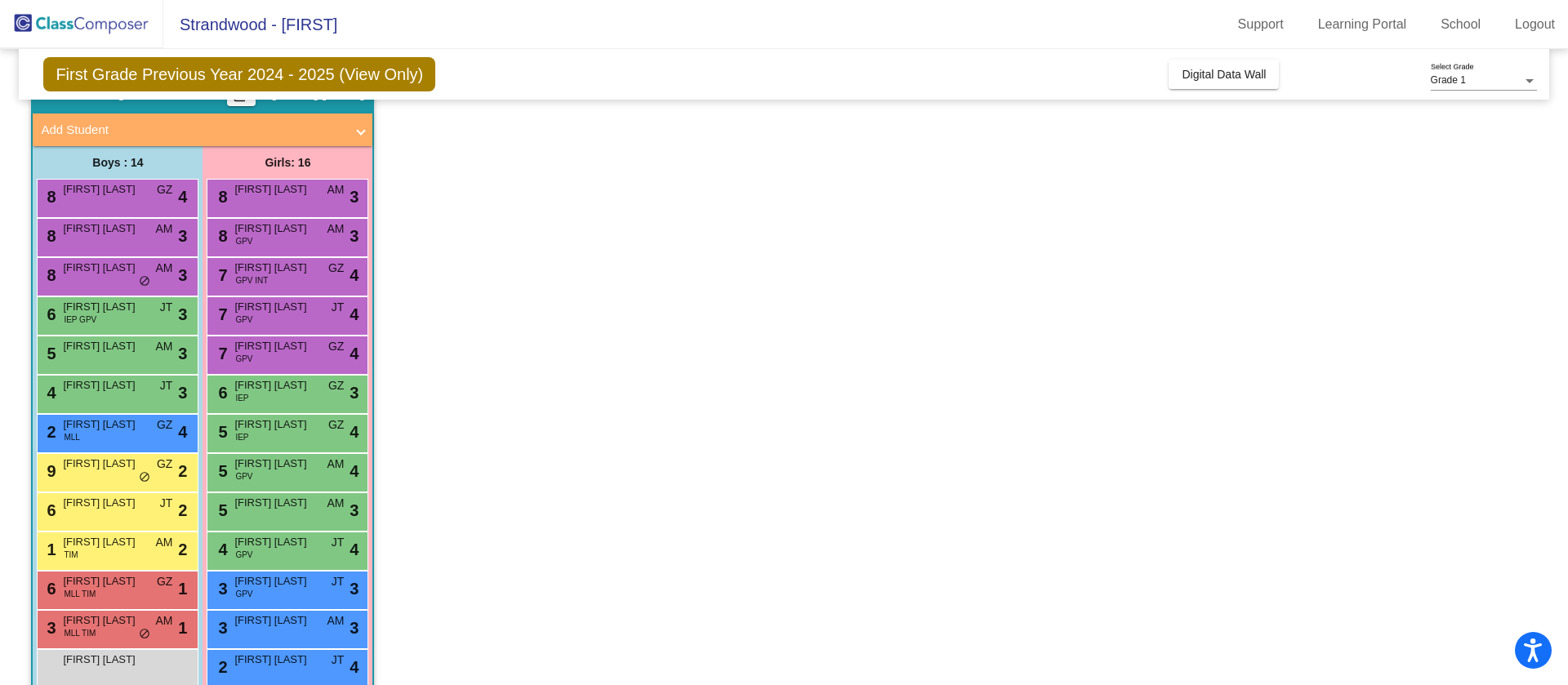 scroll, scrollTop: 131, scrollLeft: 0, axis: vertical 